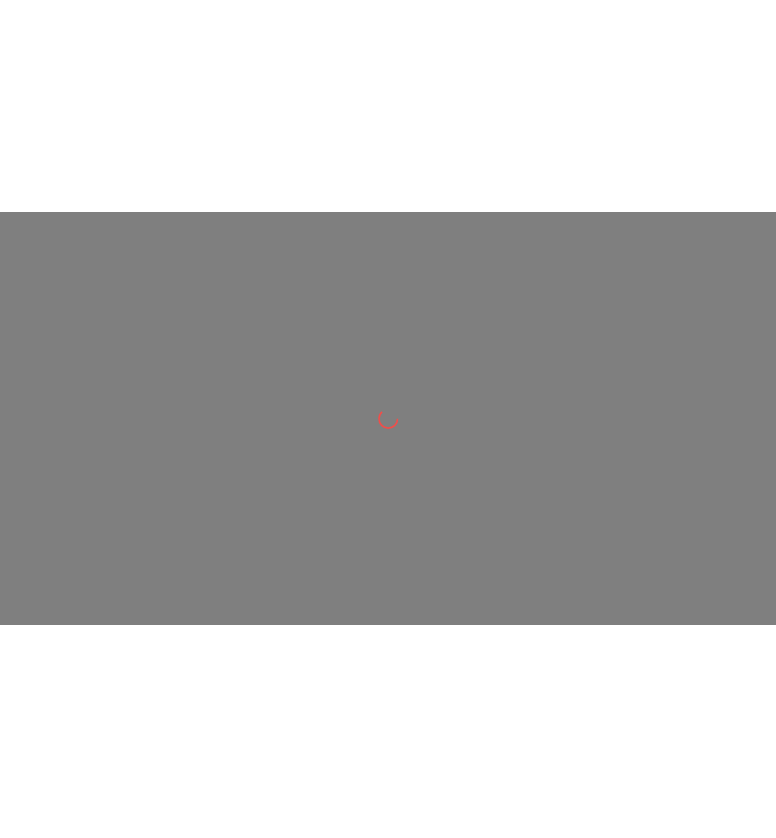 scroll, scrollTop: 0, scrollLeft: 0, axis: both 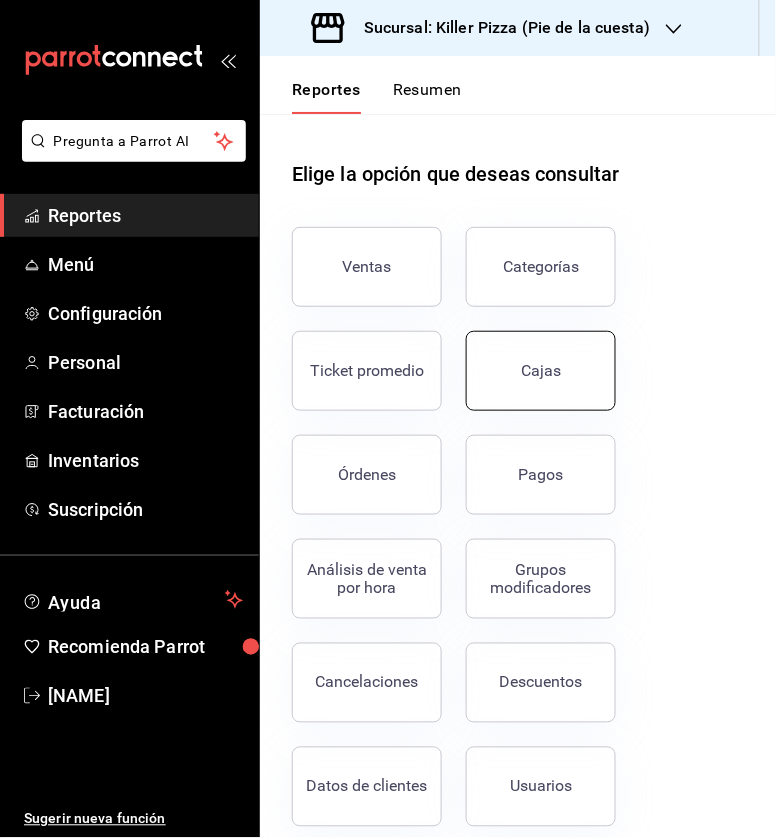 click on "Cajas" at bounding box center (541, 370) 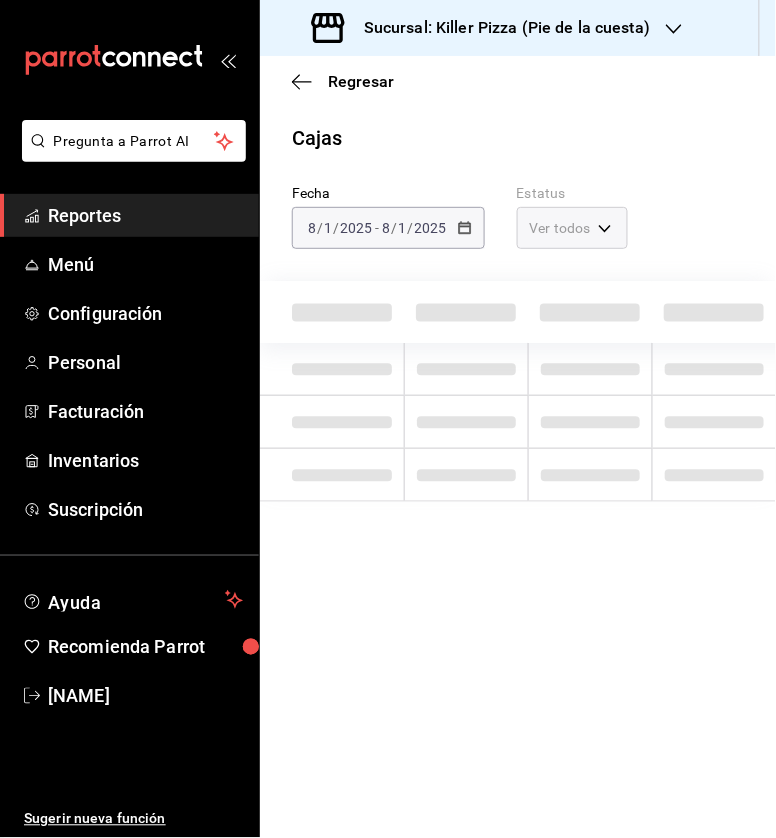 click on "Sucursal: Killer Pizza (Pie de la cuesta)" at bounding box center (499, 28) 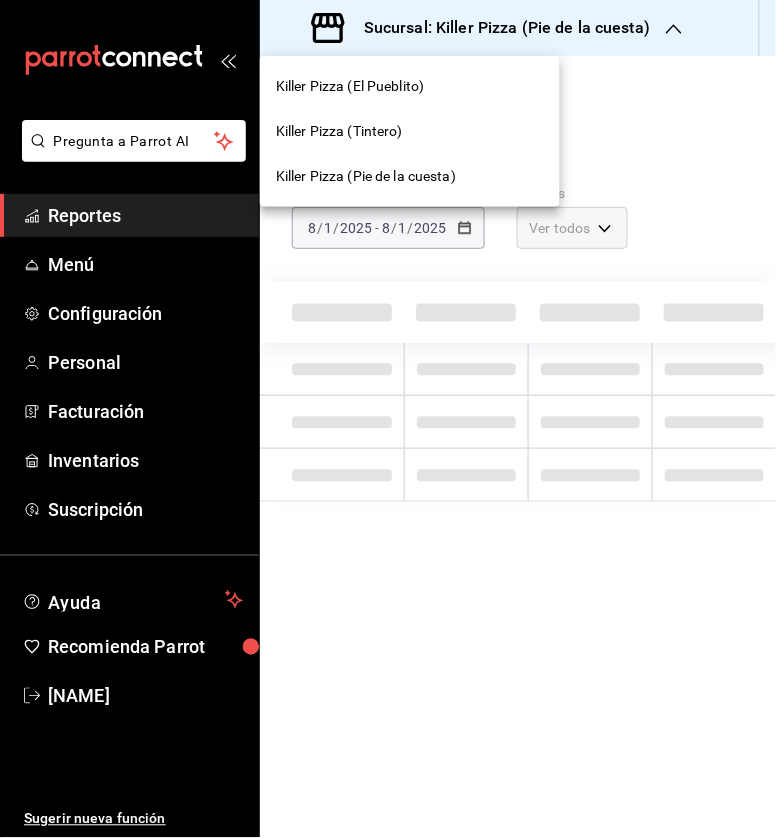 click on "Killer Pizza (El Pueblito)" at bounding box center [410, 86] 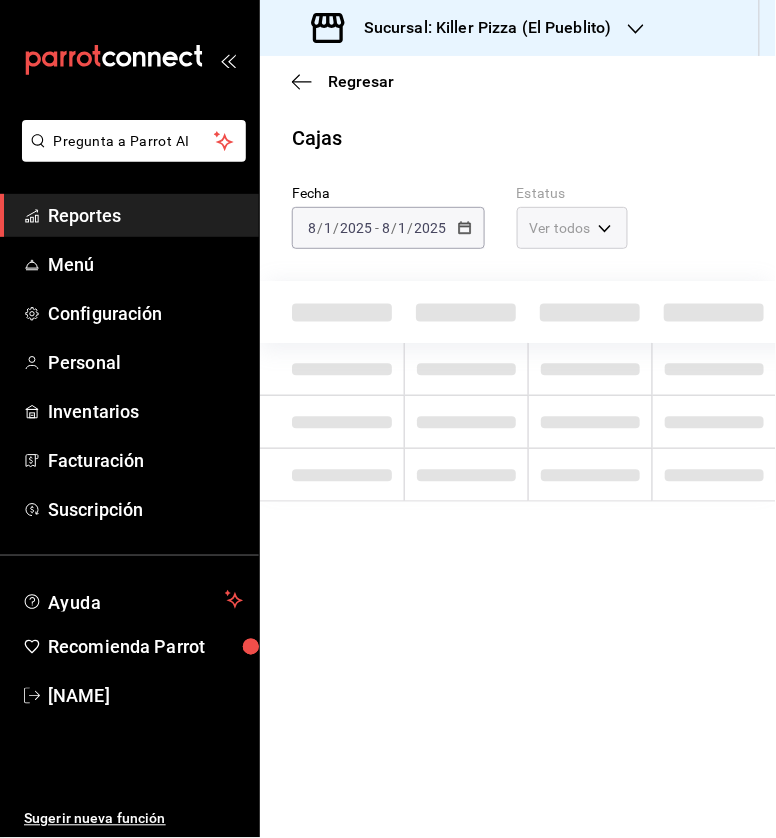 click on "2025-08-01 8 / 1 / 2025 - 2025-08-01 8 / 1 / 2025" at bounding box center (388, 228) 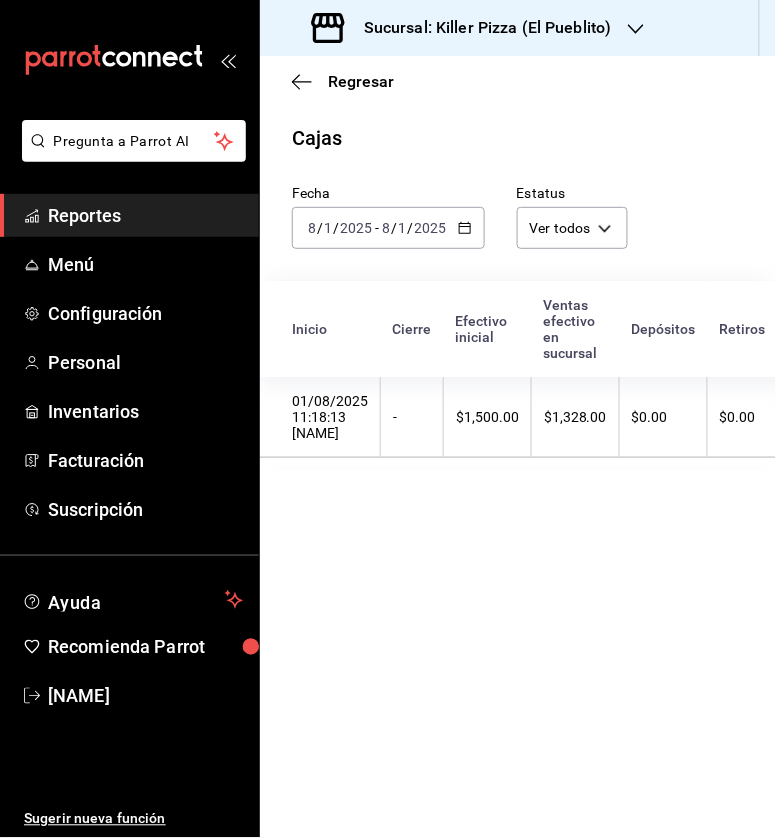 click 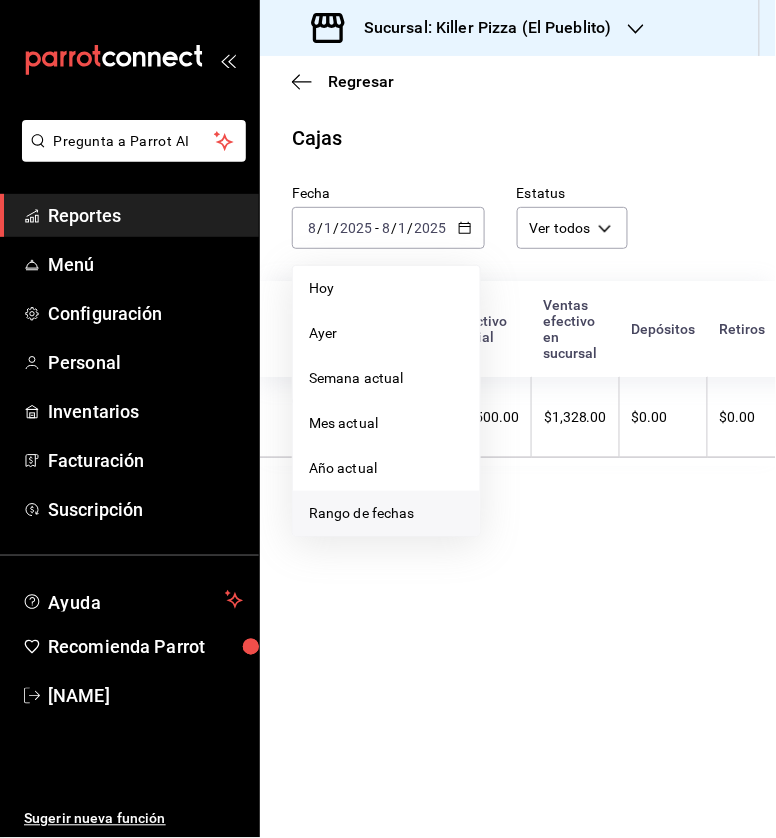click on "Rango de fechas" at bounding box center [386, 513] 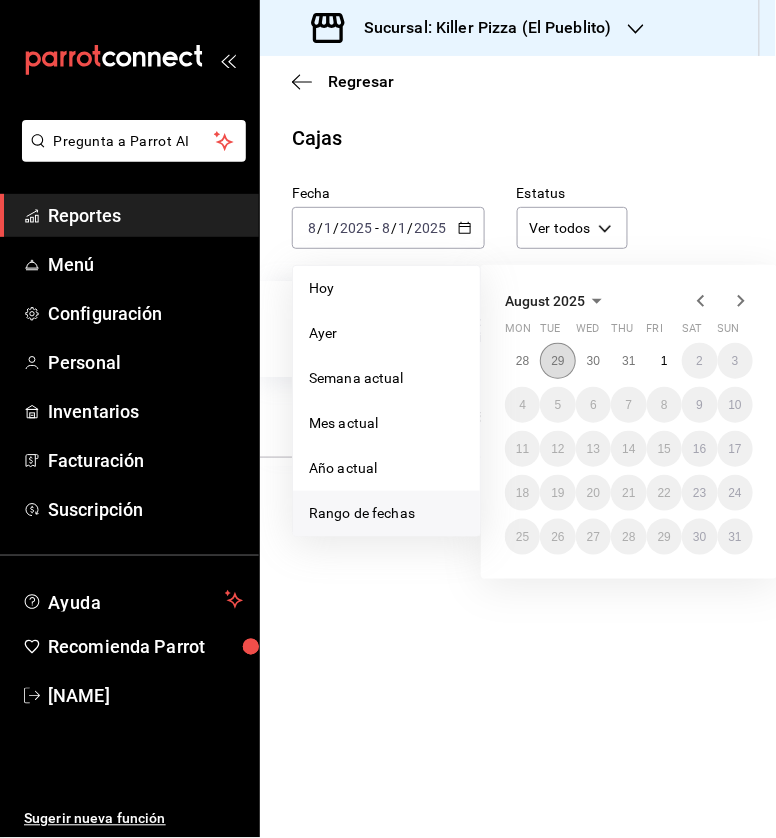 click on "29" at bounding box center (557, 361) 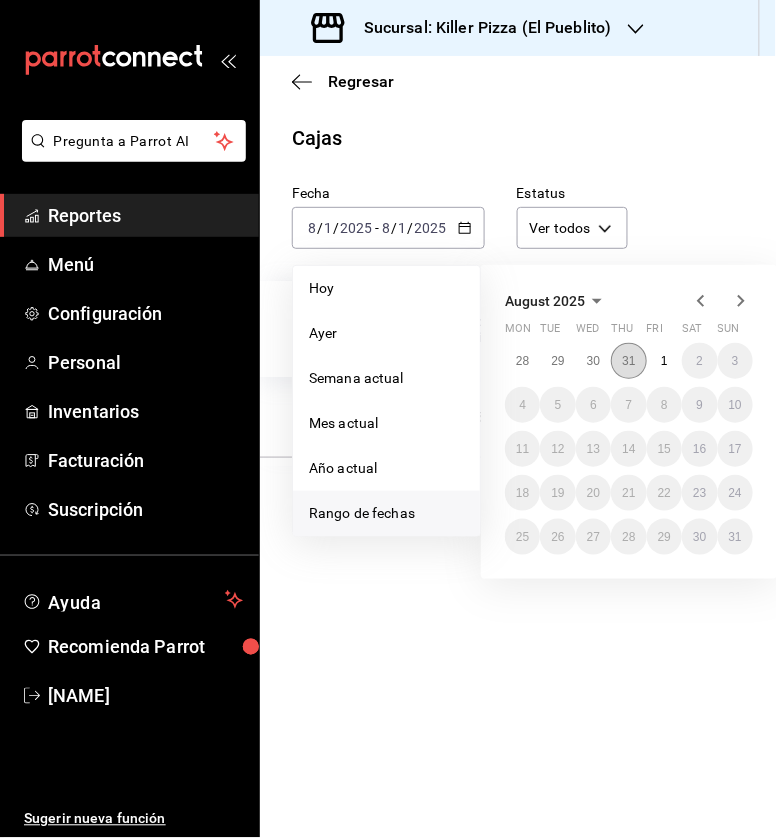 click on "31" at bounding box center (628, 361) 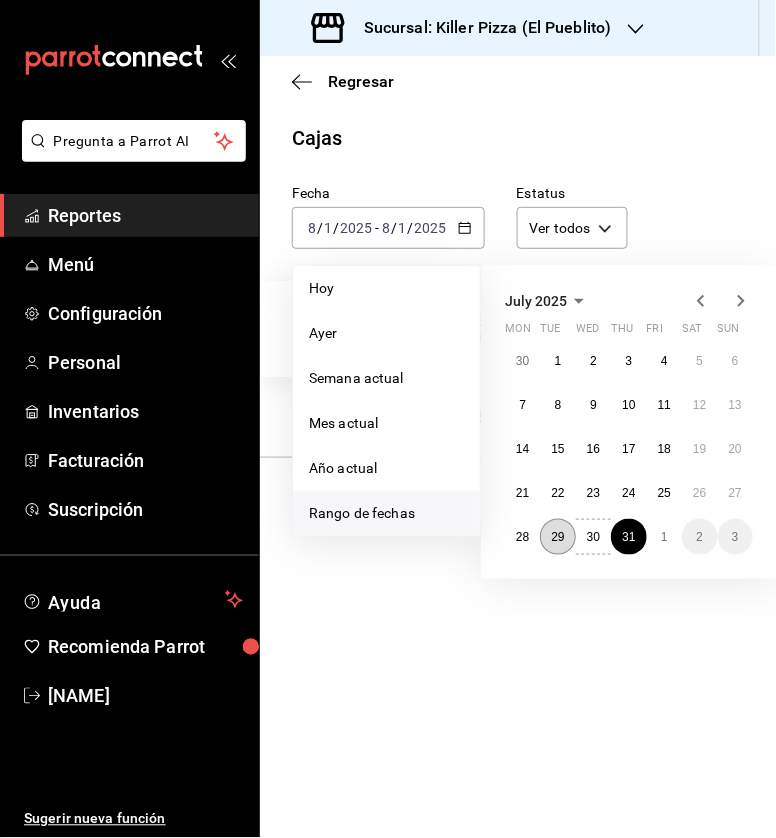click on "29" at bounding box center (557, 537) 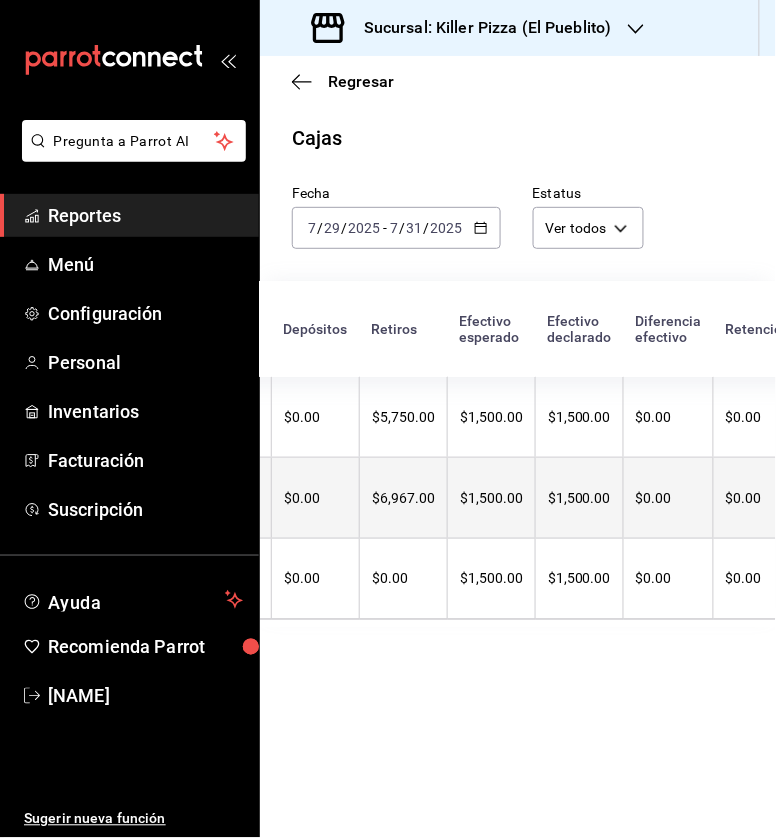 scroll, scrollTop: 0, scrollLeft: 0, axis: both 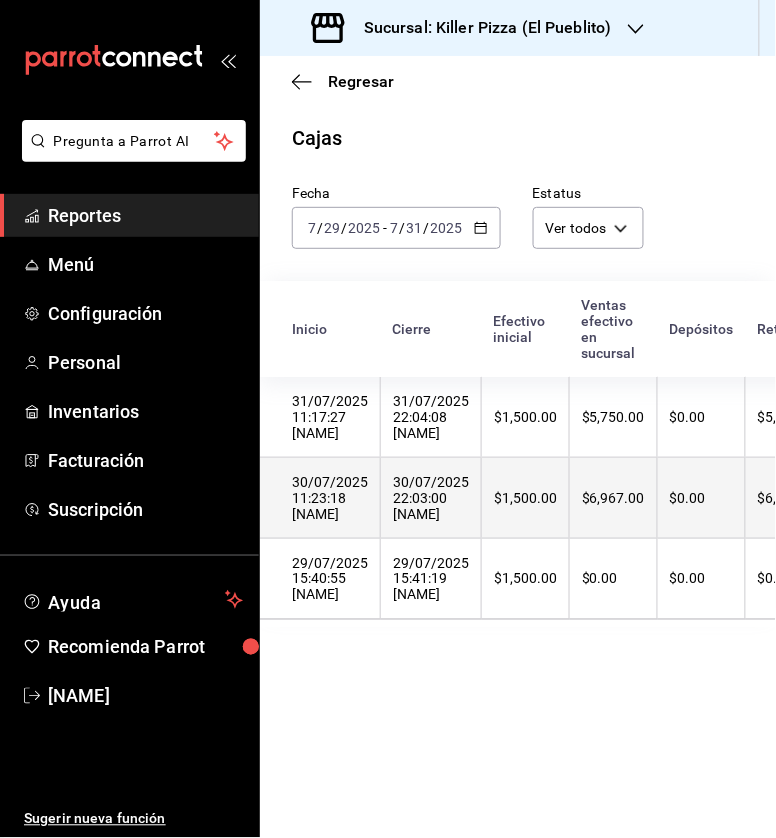 click on "$1,500.00" at bounding box center (526, 498) 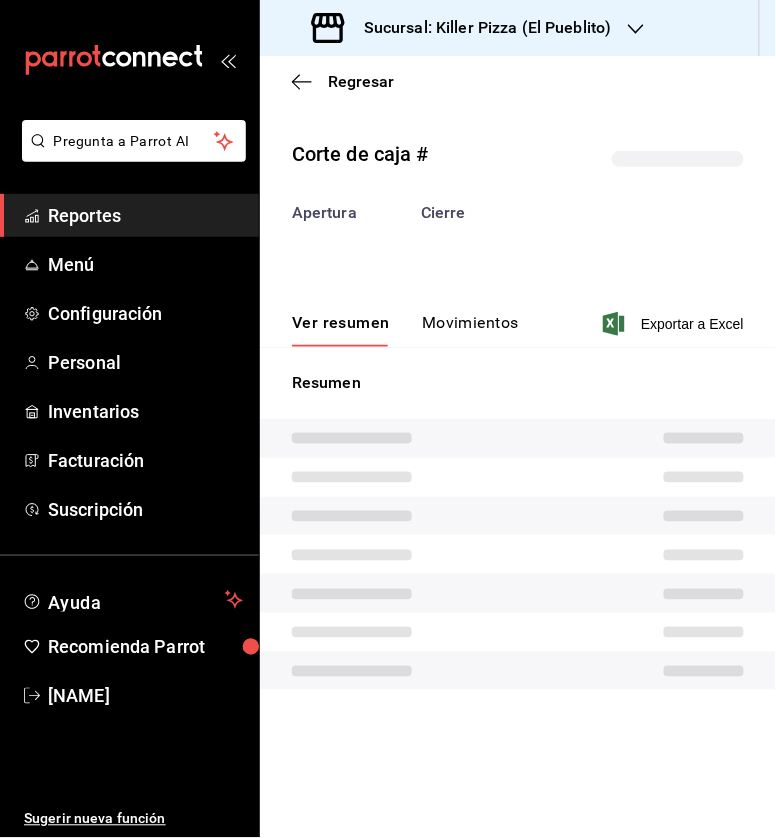 click on "Movimientos" at bounding box center [470, 330] 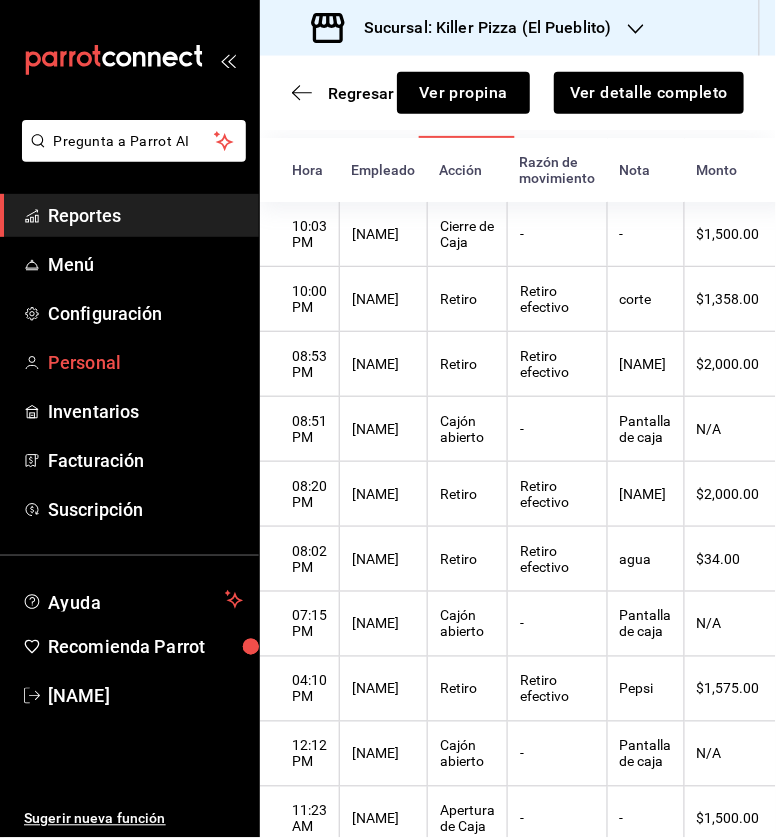 scroll, scrollTop: 0, scrollLeft: 0, axis: both 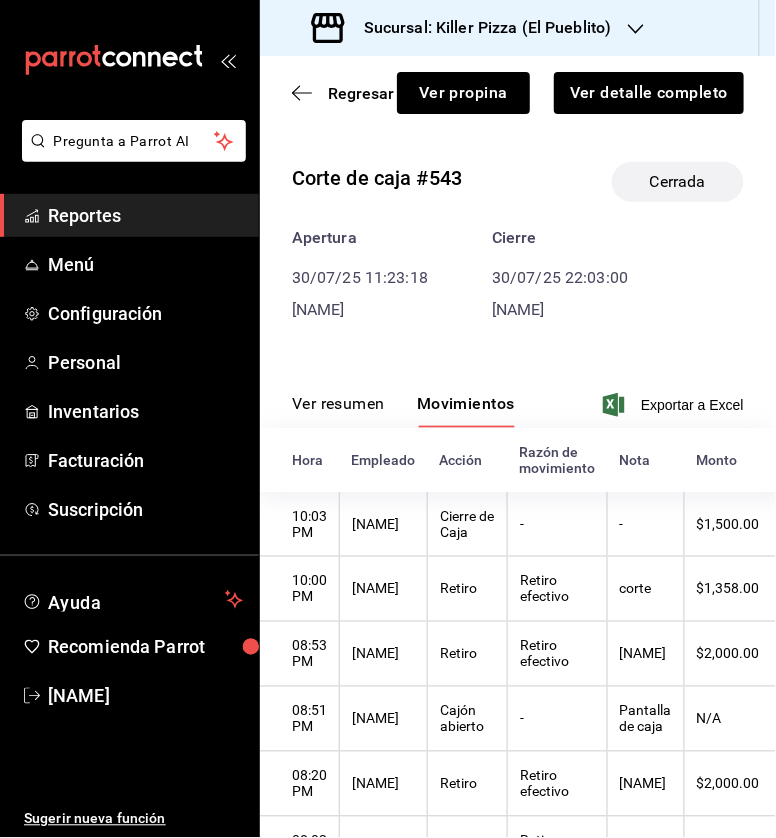 click on "Ver resumen" at bounding box center [338, 411] 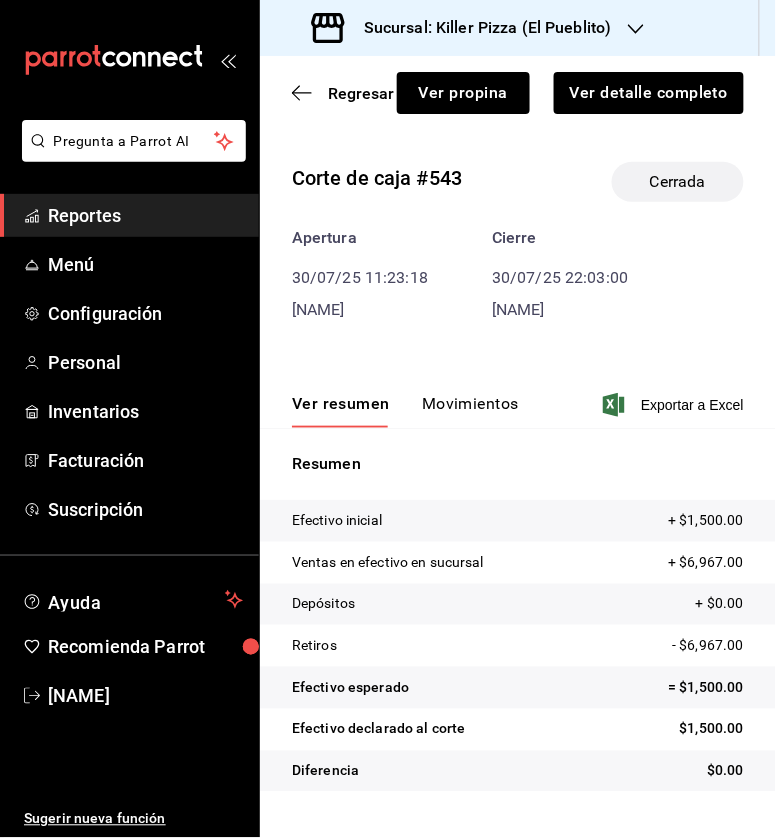 click on "Movimientos" at bounding box center (470, 411) 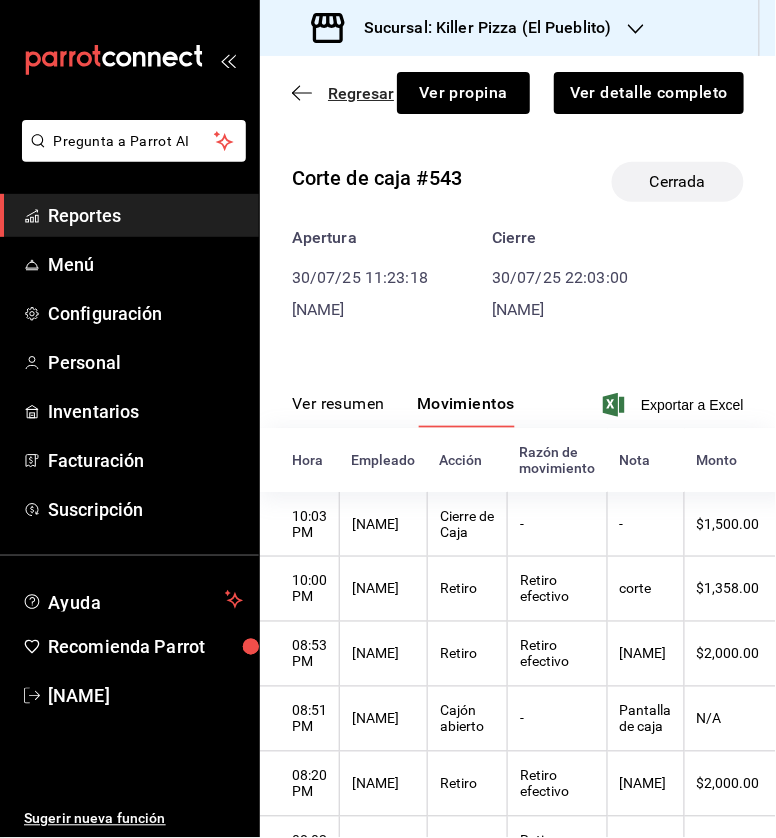 click 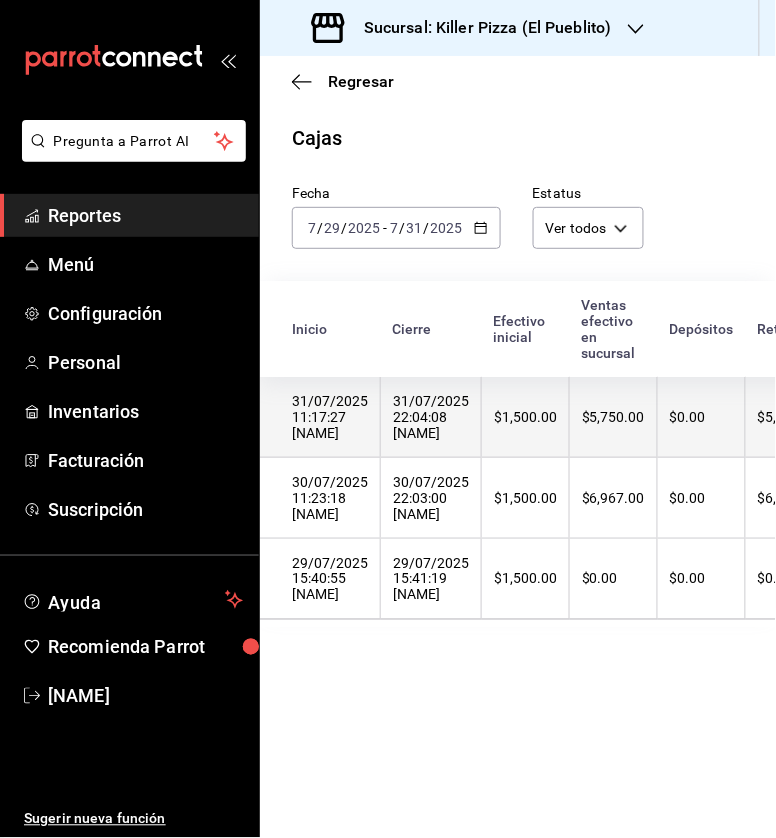 click on "$5,750.00" at bounding box center (613, 417) 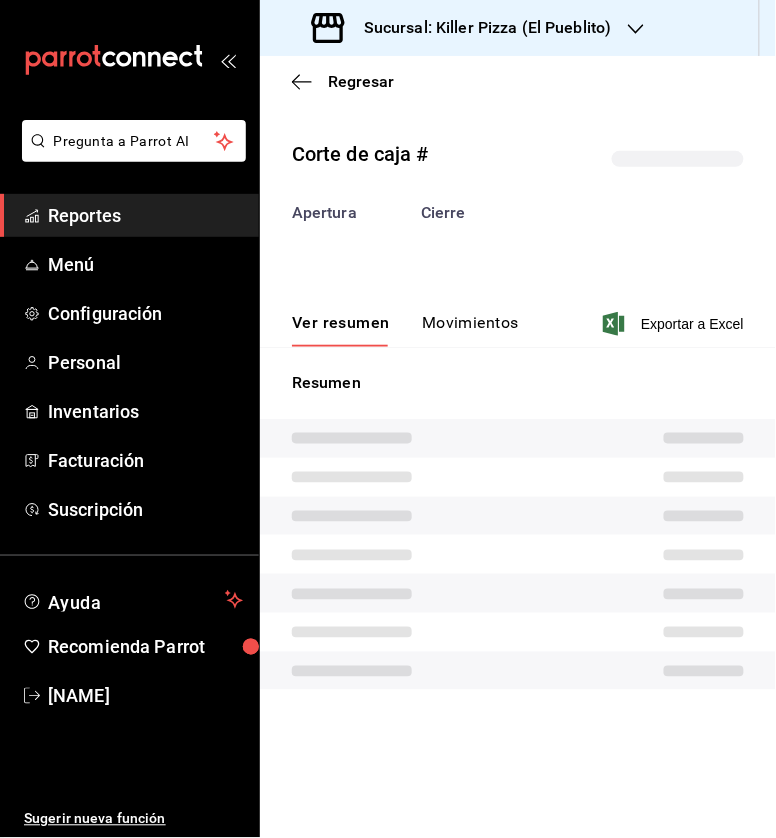 click on "Movimientos" at bounding box center (470, 330) 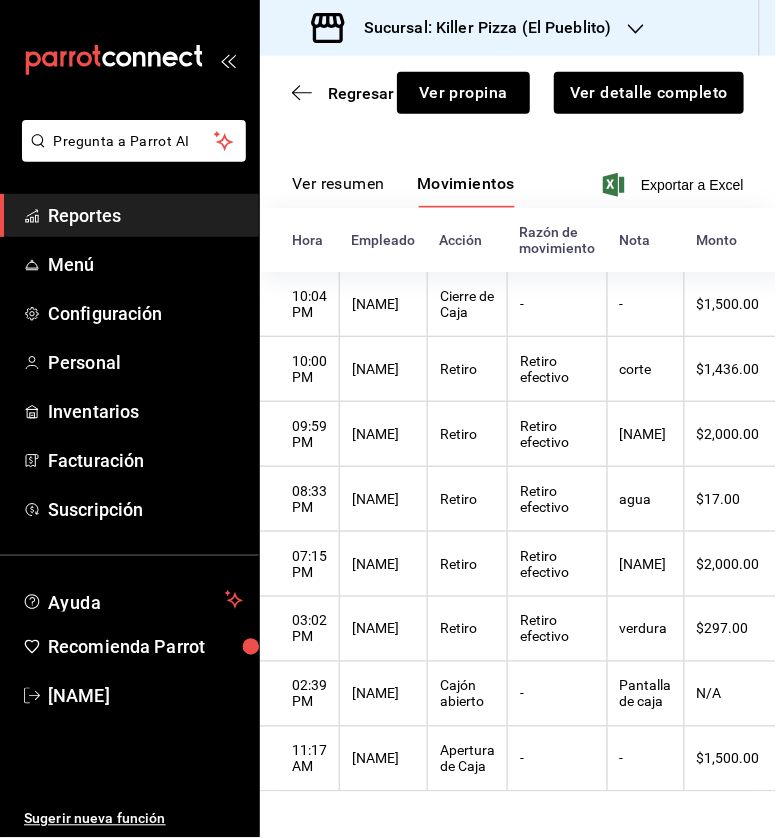 scroll, scrollTop: 0, scrollLeft: 0, axis: both 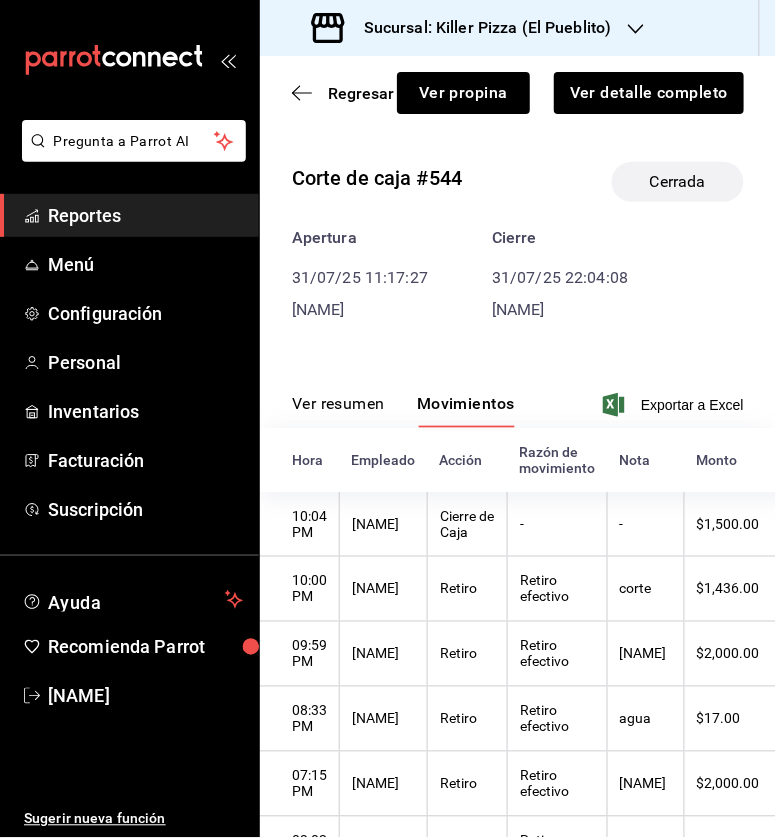 click on "Ver resumen" at bounding box center (338, 411) 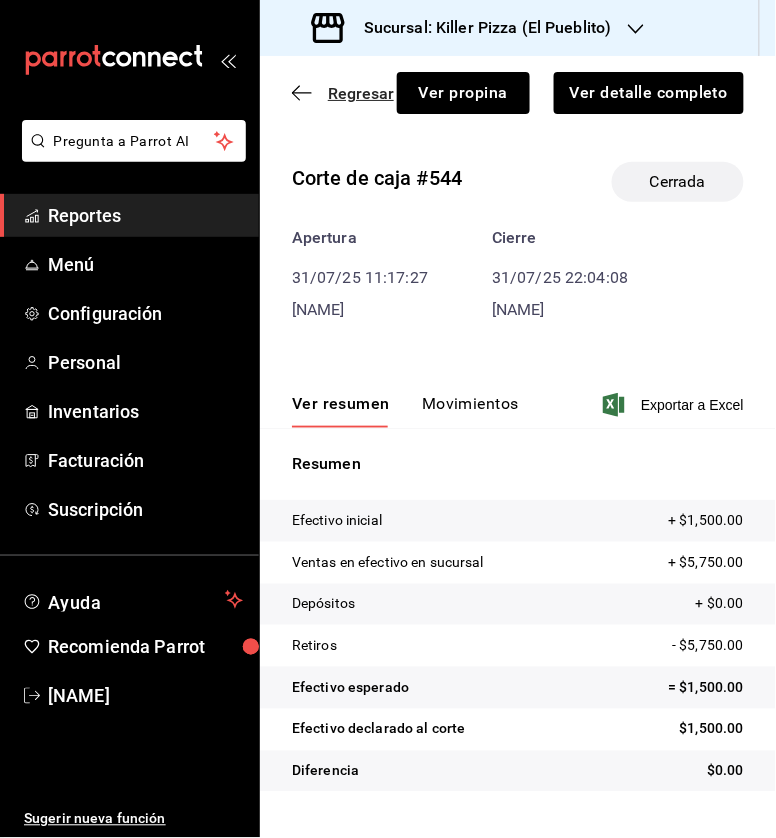 click on "Regresar" at bounding box center (343, 93) 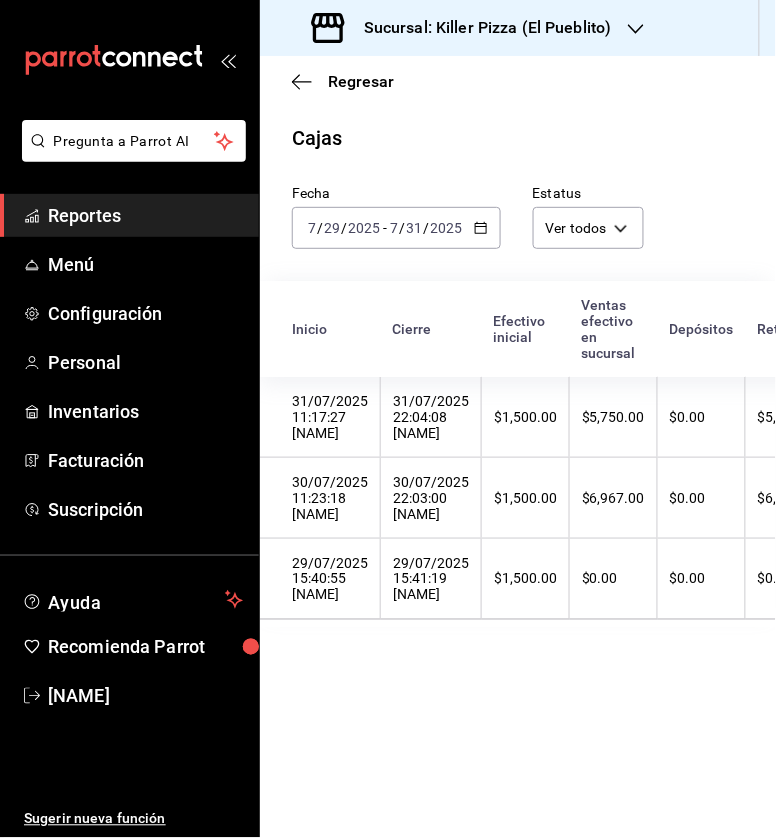 click 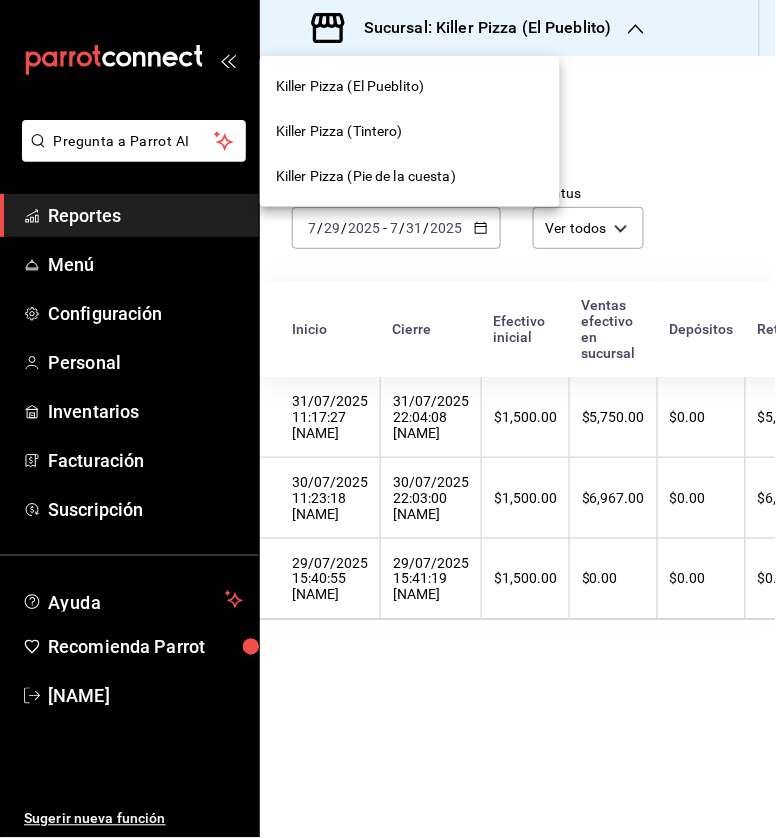 click on "Killer Pizza (Pie de la cuesta)" at bounding box center [366, 176] 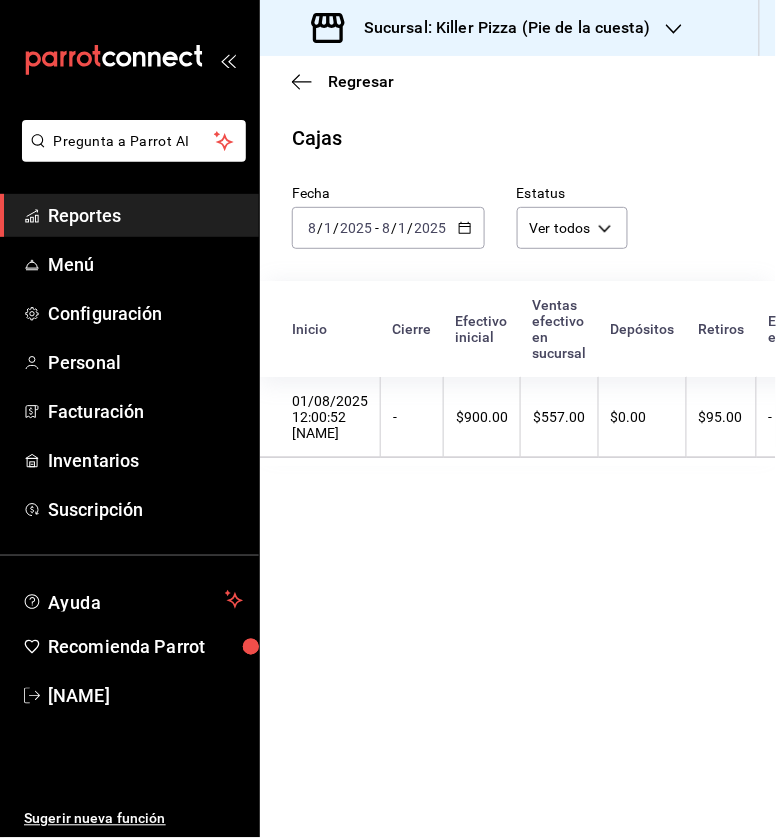 click on "2025-08-01 8 / 1 / 2025 - 2025-08-01 8 / 1 / 2025" at bounding box center [388, 228] 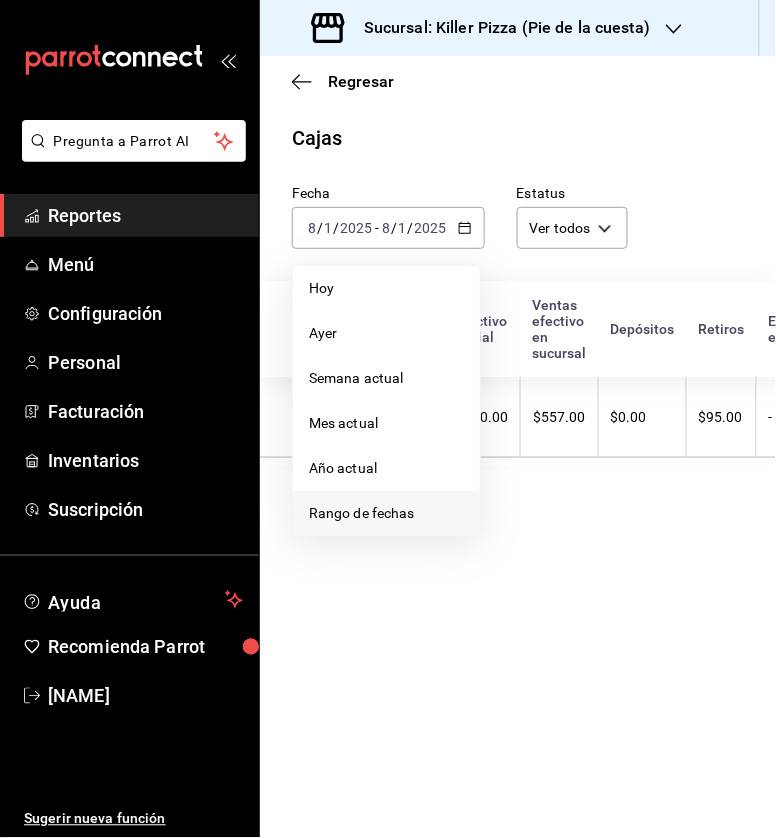 click on "Rango de fechas" at bounding box center (386, 513) 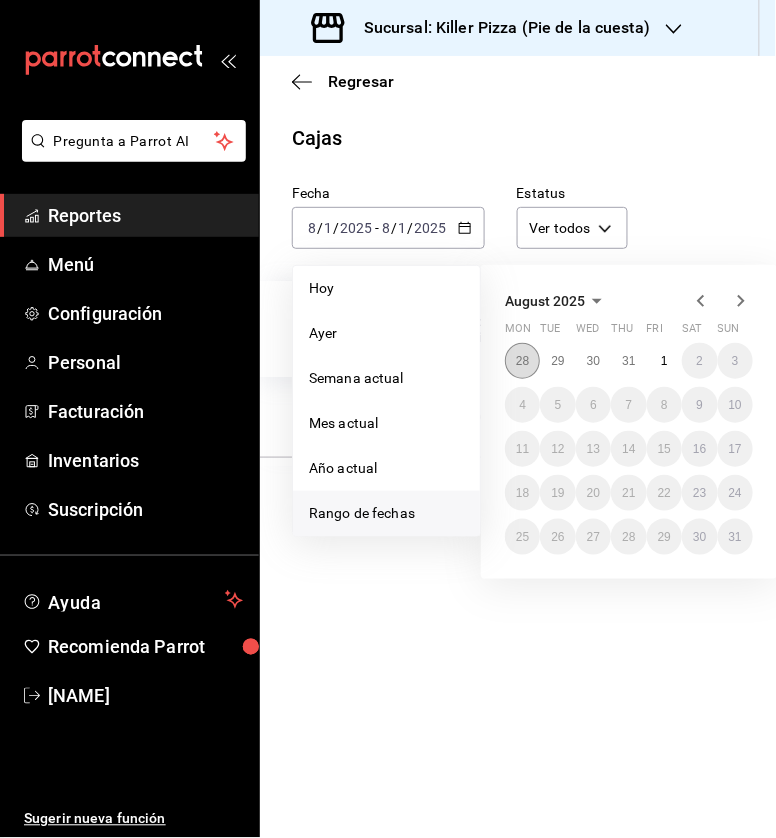click on "28" at bounding box center [522, 361] 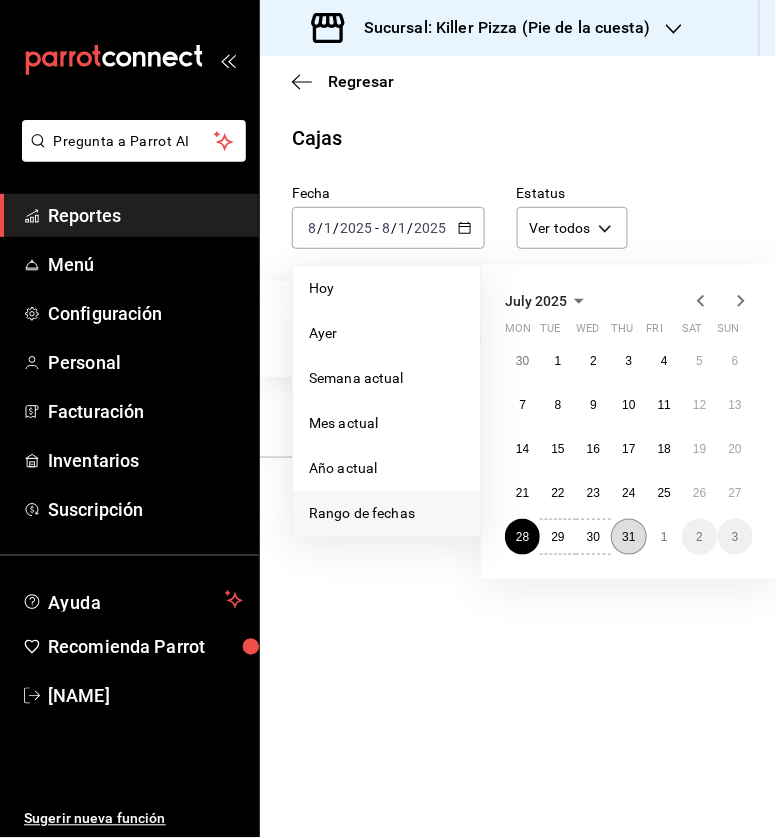click on "31" at bounding box center (628, 537) 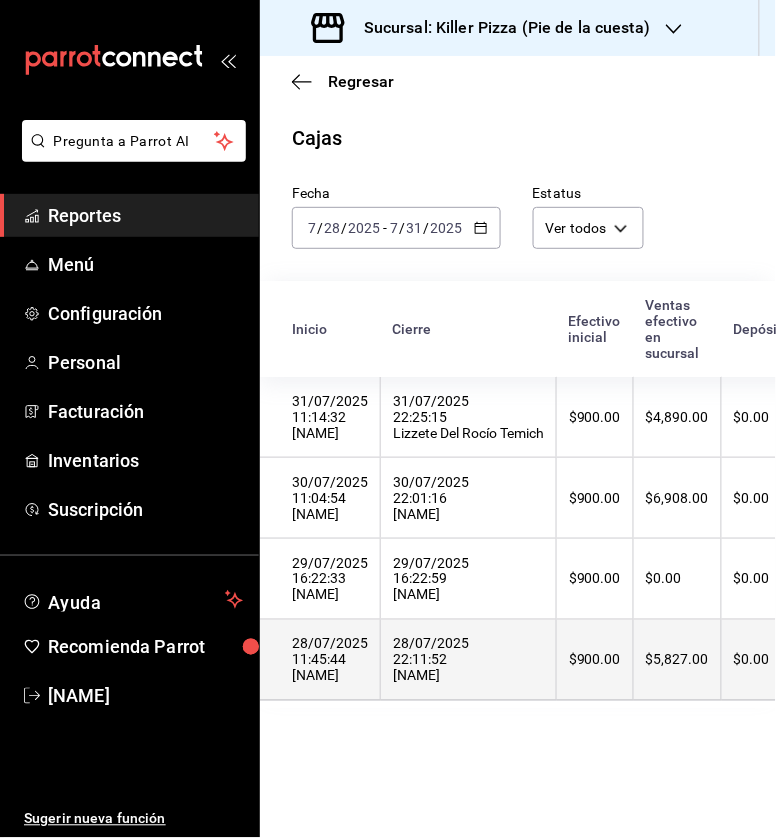 click on "28/07/2025
22:11:52
[NAME]" at bounding box center (468, 660) 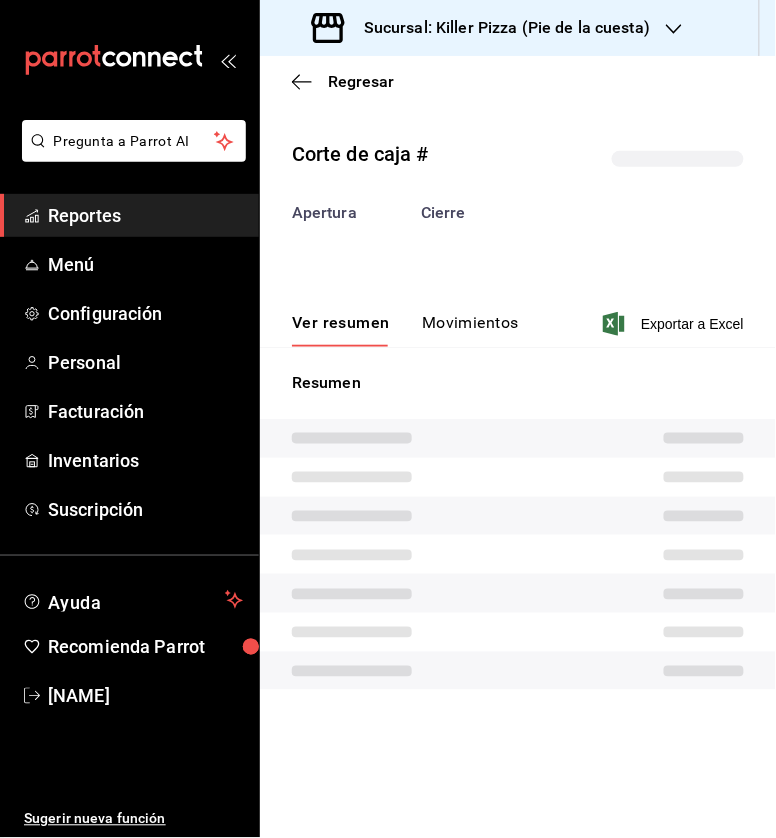 click on "Ver resumen Movimientos Exportar a Excel" at bounding box center (518, 318) 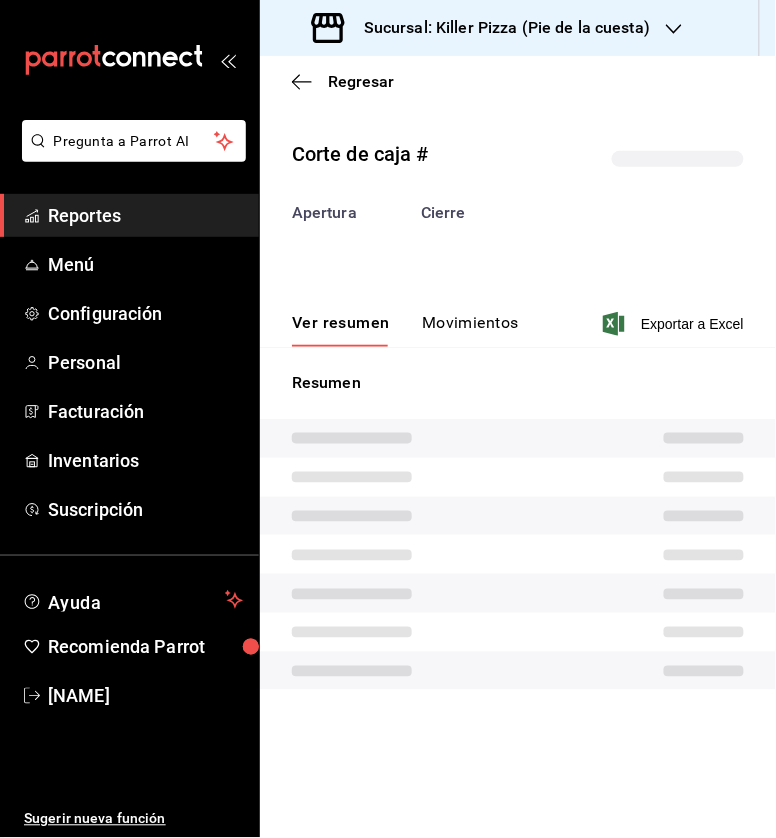 click on "Movimientos" at bounding box center [470, 330] 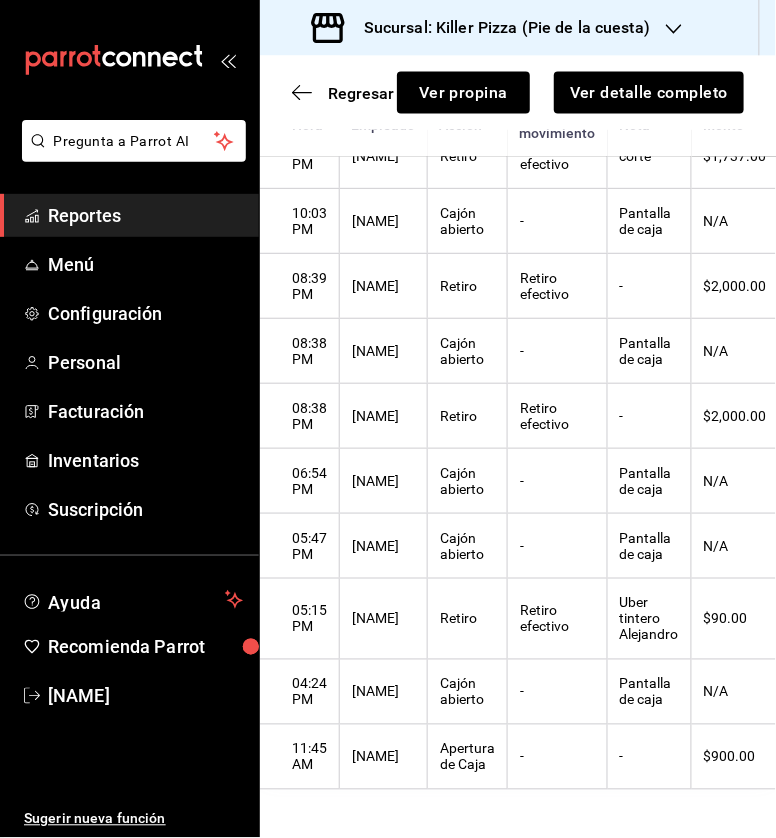 scroll, scrollTop: 0, scrollLeft: 0, axis: both 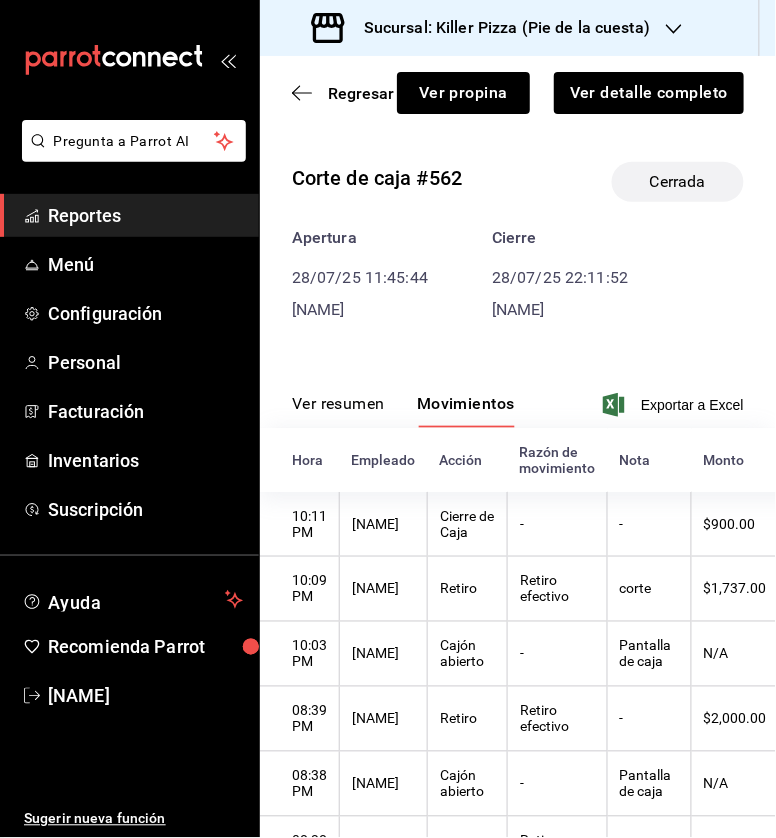 click on "Ver resumen" at bounding box center (338, 411) 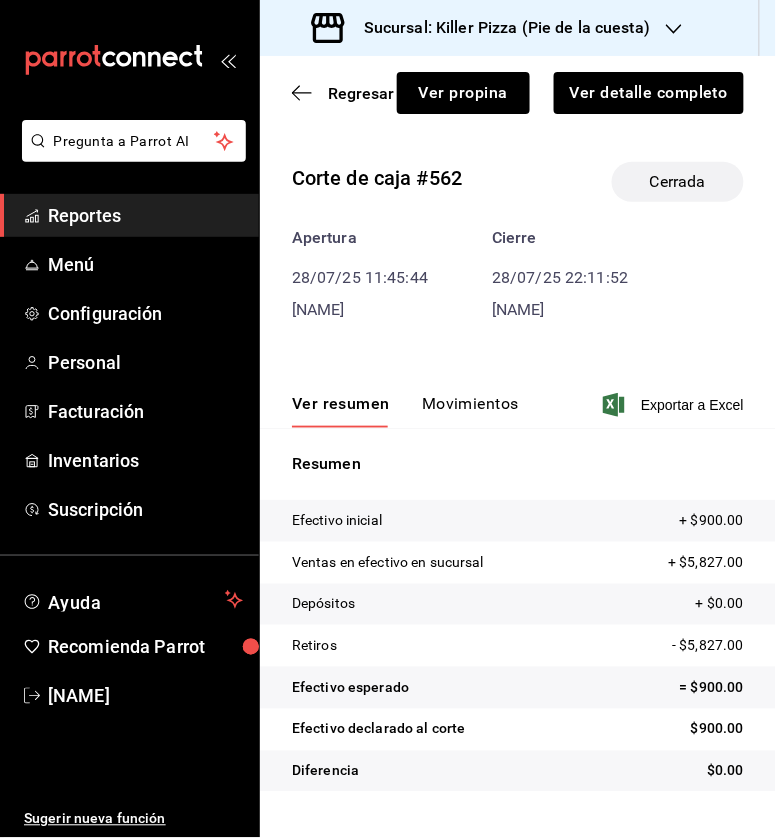 click on "Regresar Ver propina Ver detalle completo" at bounding box center (518, 93) 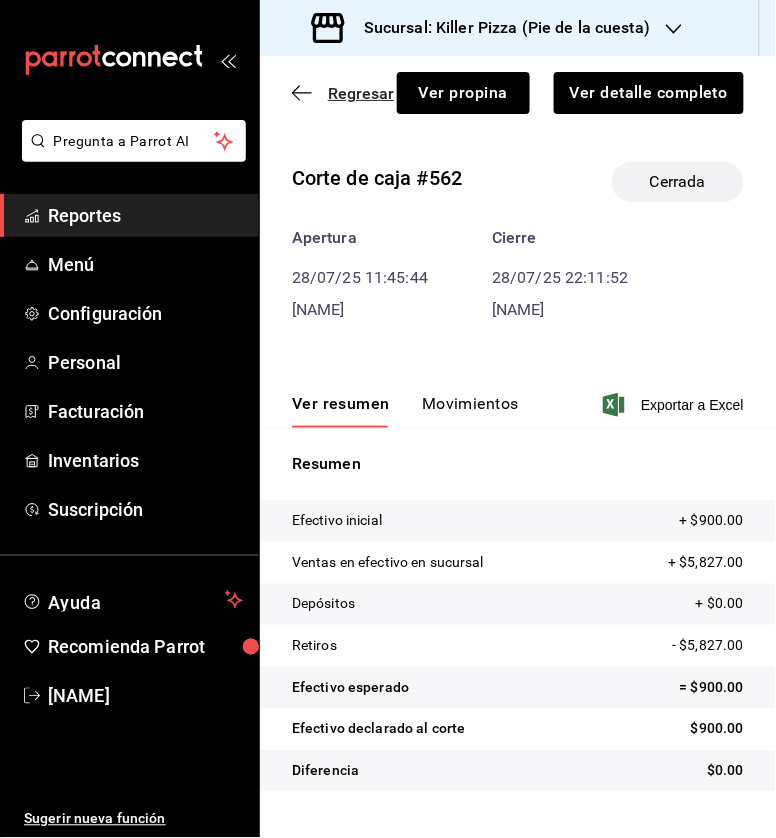 click on "Regresar" at bounding box center (343, 93) 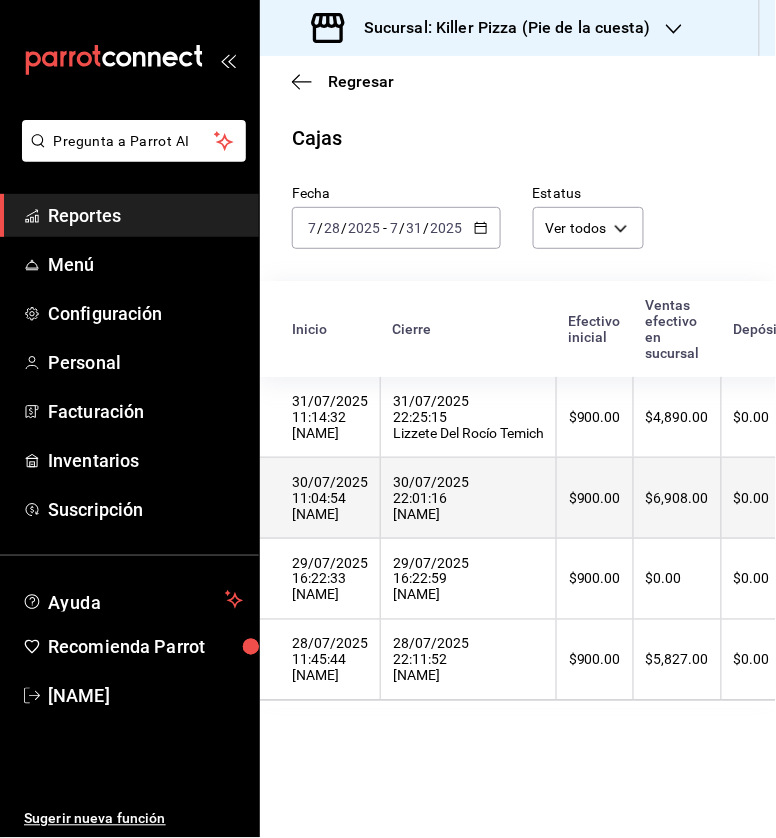 click on "30/07/2025
22:01:16
[NAME]" at bounding box center [468, 498] 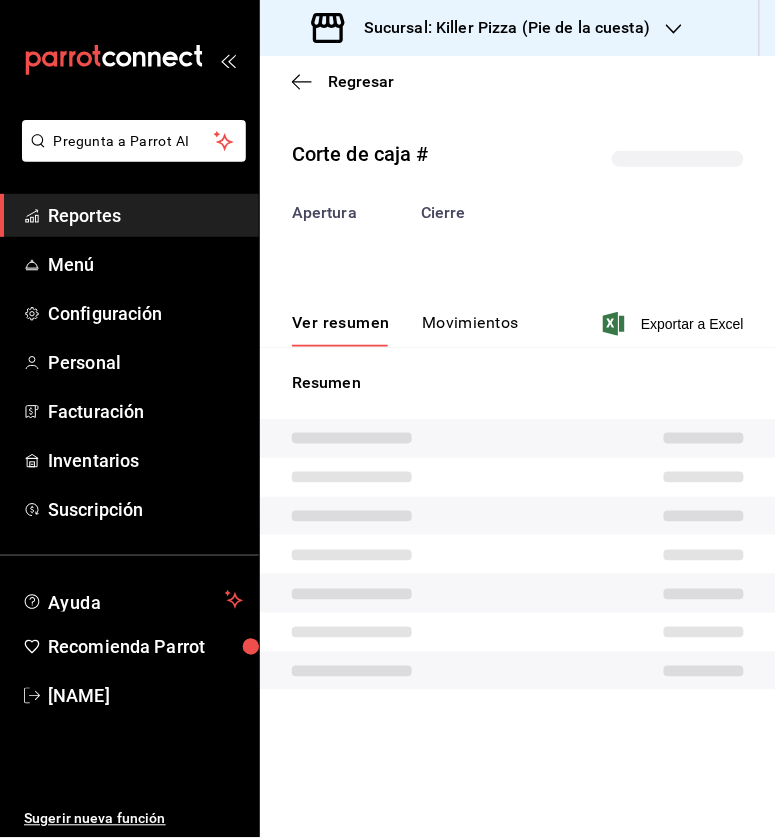 click on "Movimientos" at bounding box center [470, 330] 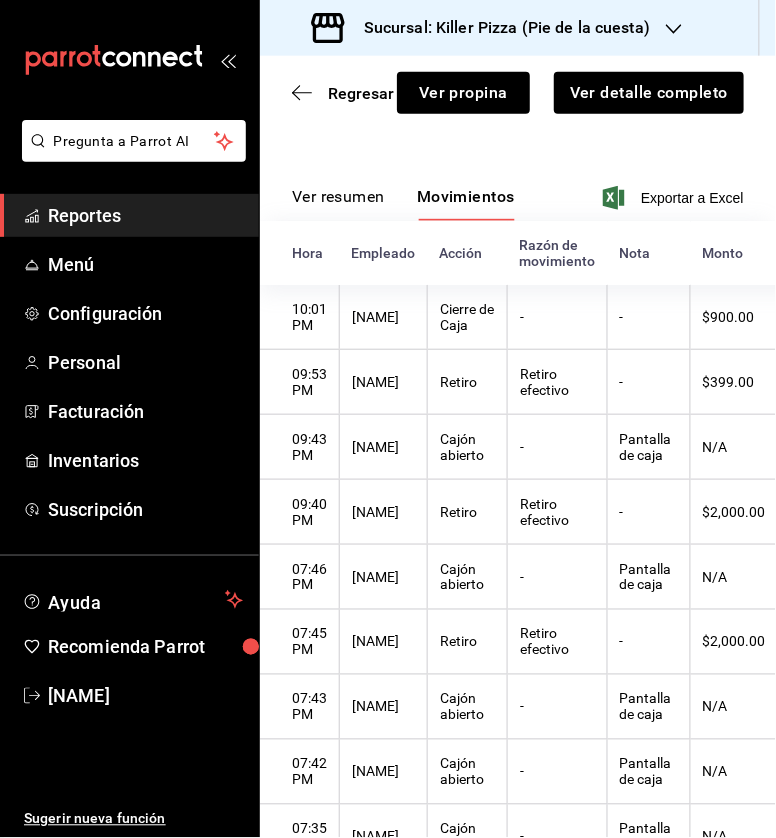 scroll, scrollTop: 0, scrollLeft: 0, axis: both 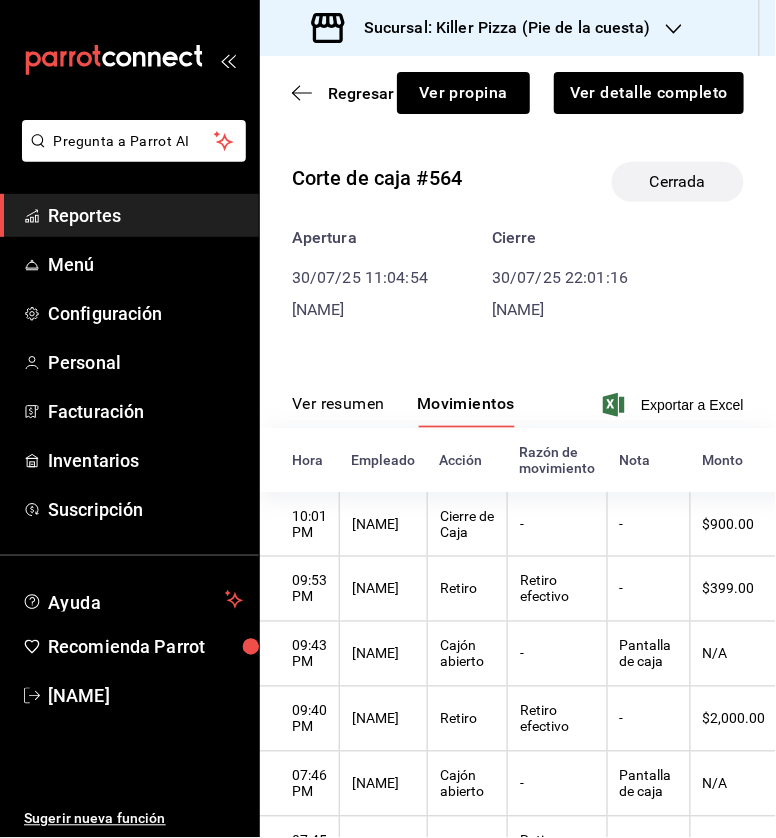 click on "Ver resumen" at bounding box center (338, 411) 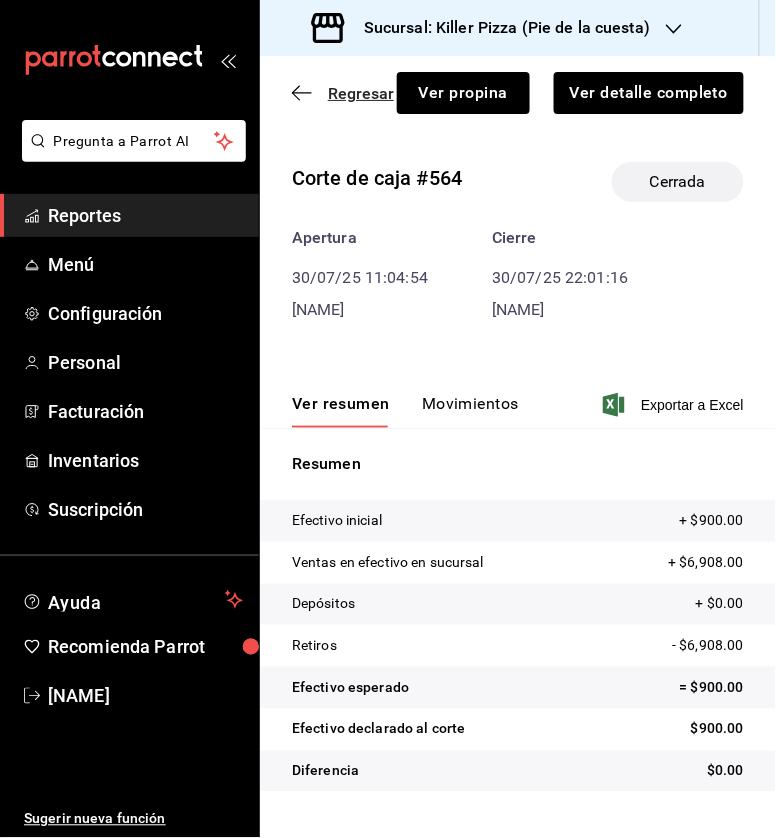 click on "Regresar" at bounding box center (361, 93) 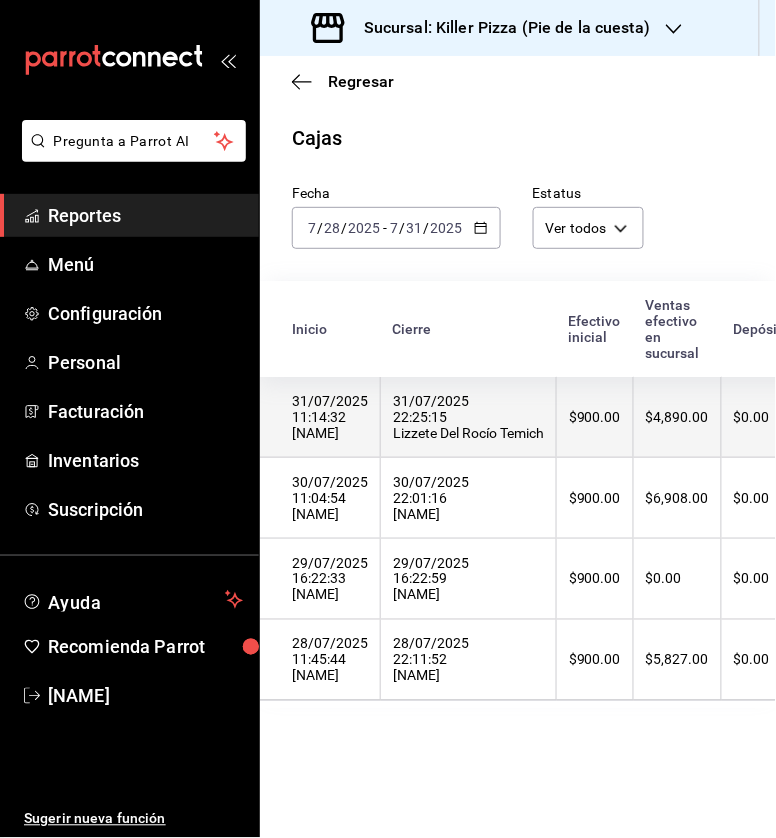 click on "31/07/2025
22:25:15
Lizzete Del Rocío Temich" at bounding box center [468, 417] 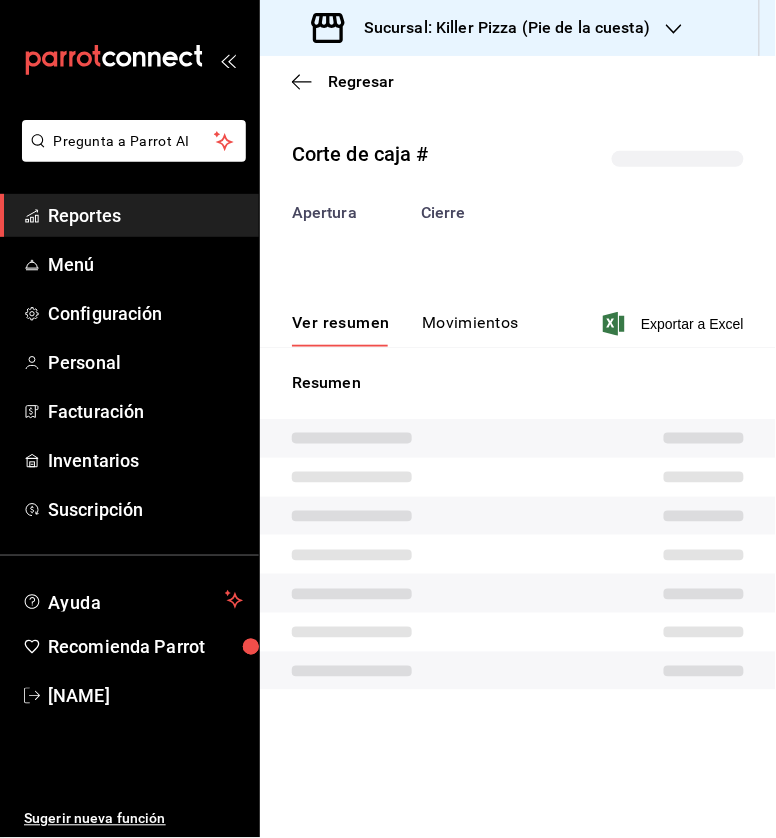 click on "Ver resumen Movimientos Exportar a Excel" at bounding box center [518, 318] 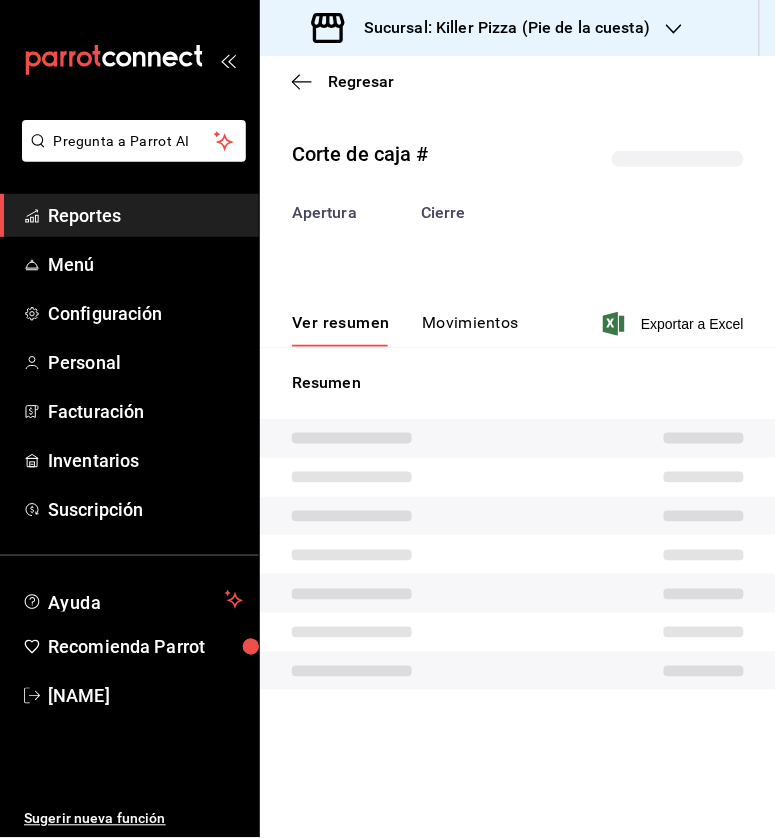 click on "Movimientos" at bounding box center [470, 330] 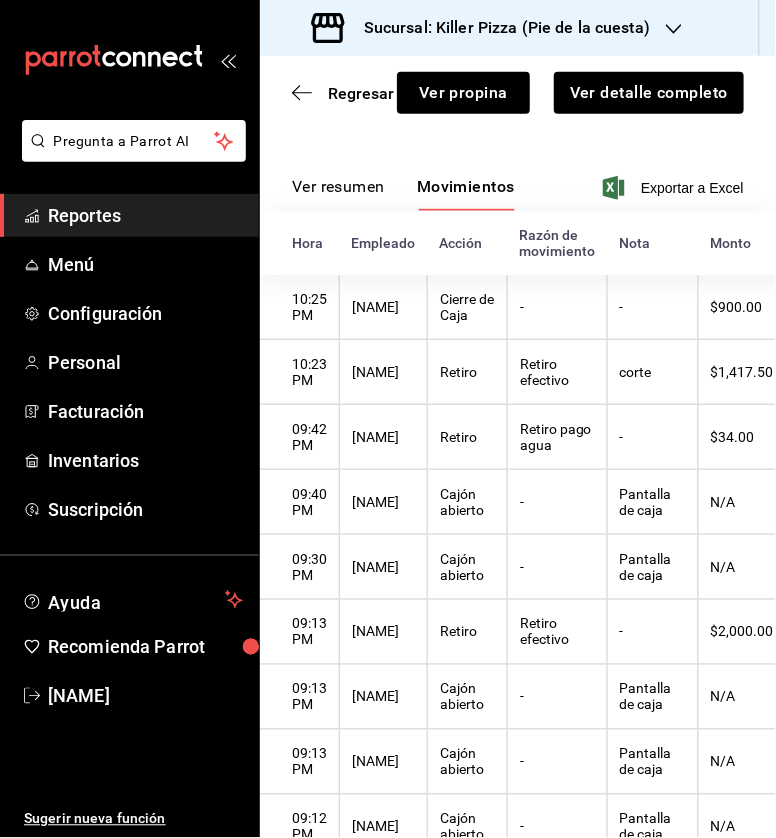 scroll, scrollTop: 0, scrollLeft: 0, axis: both 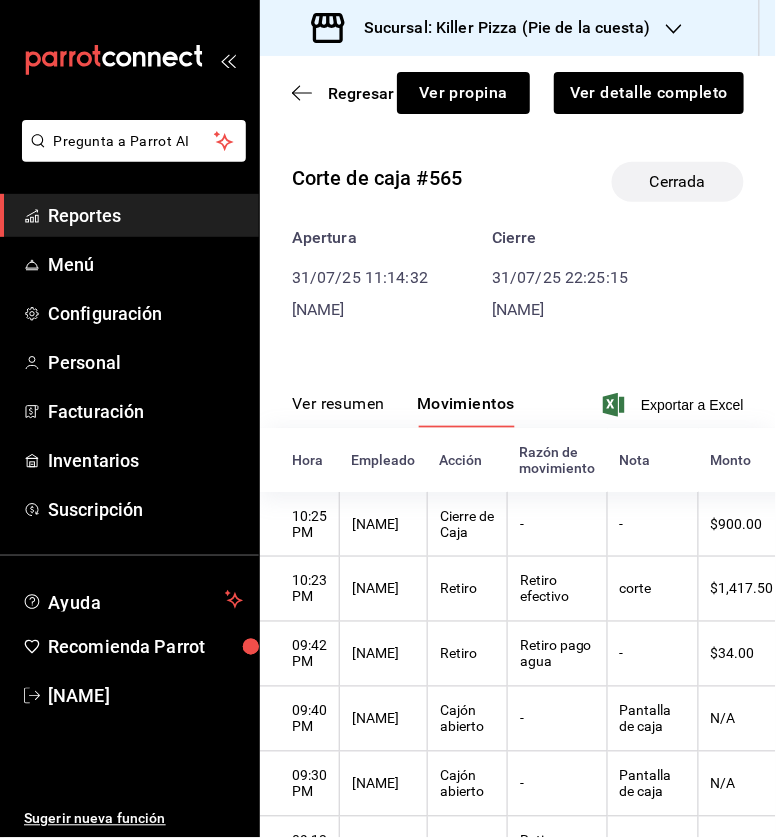 click on "Ver resumen" at bounding box center (338, 411) 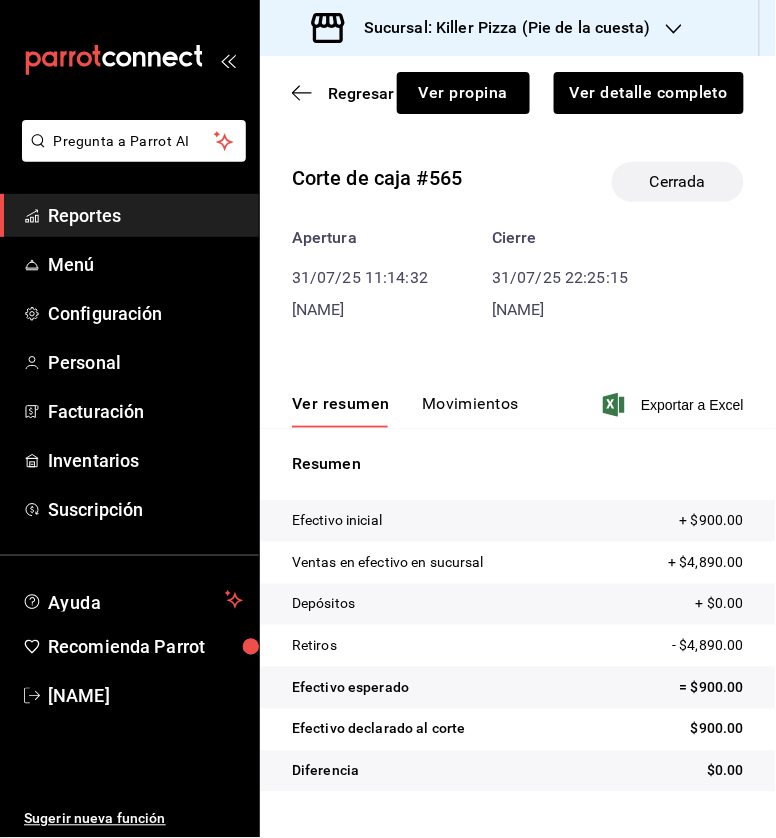 click on "Movimientos" at bounding box center [470, 411] 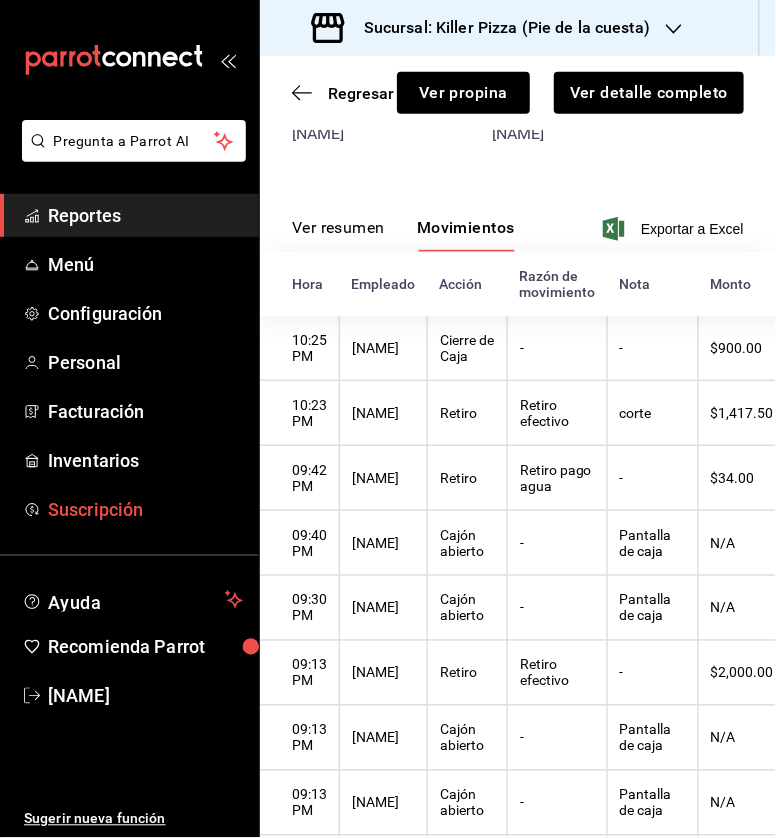 scroll, scrollTop: 0, scrollLeft: 0, axis: both 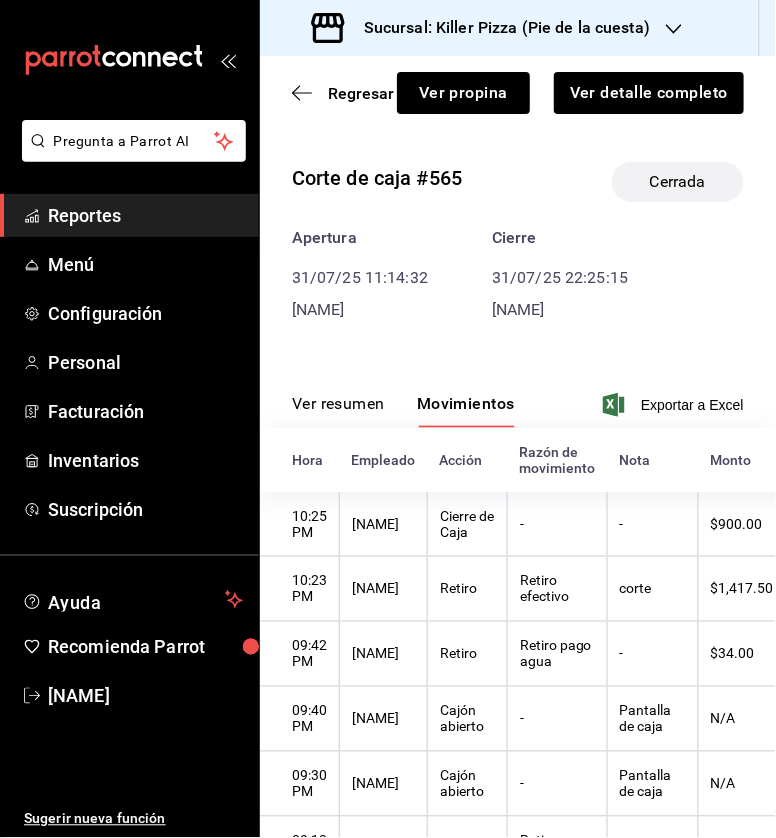click on "Ver resumen" at bounding box center [338, 411] 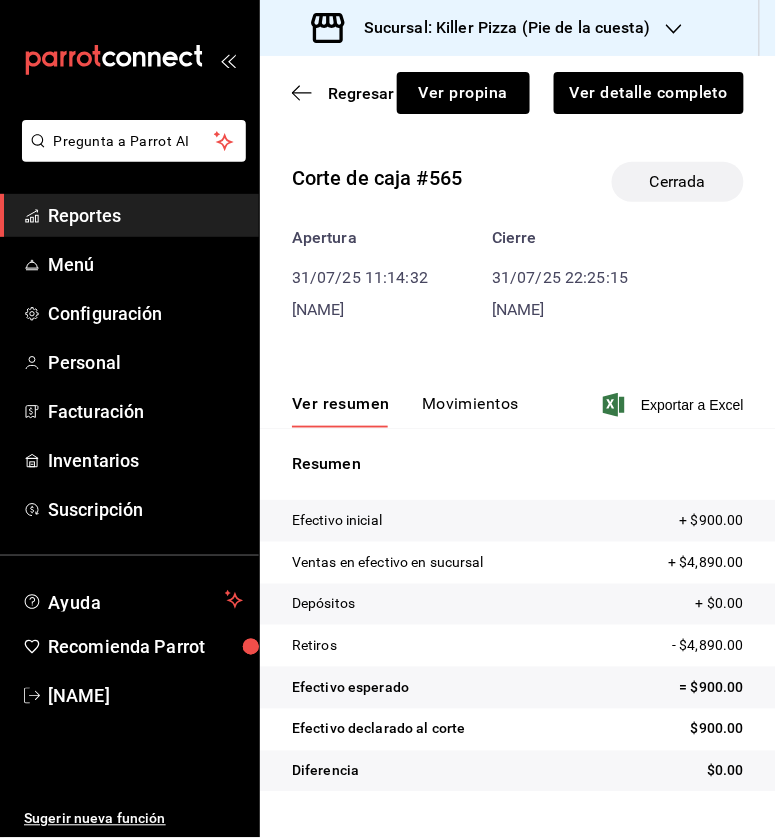 click on "Movimientos" at bounding box center (470, 411) 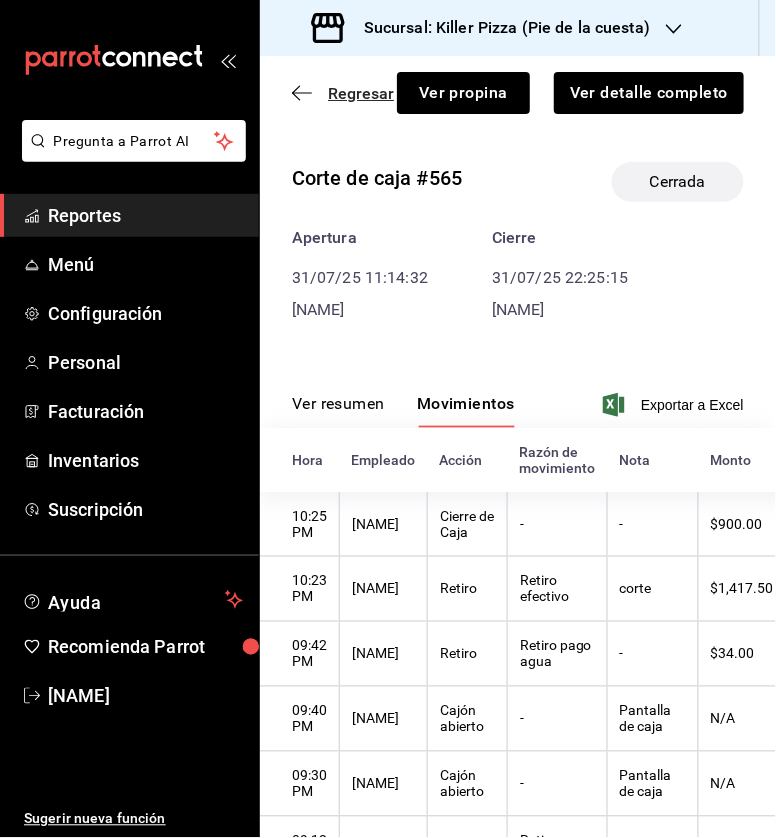 click on "Regresar" at bounding box center (343, 93) 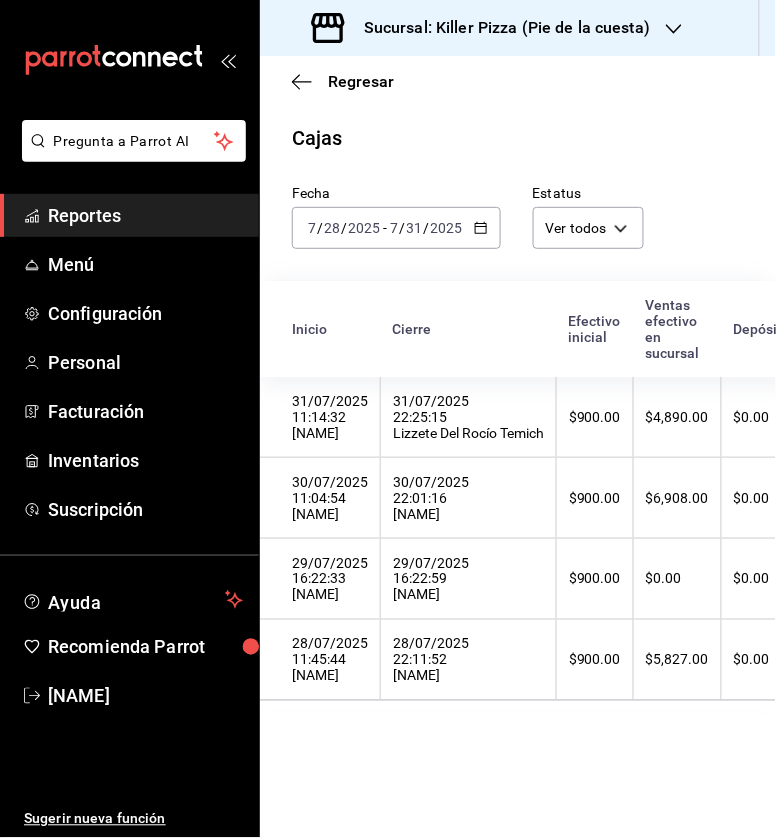 click on "Sucursal: Killer Pizza (Pie de la cuesta)" at bounding box center (499, 28) 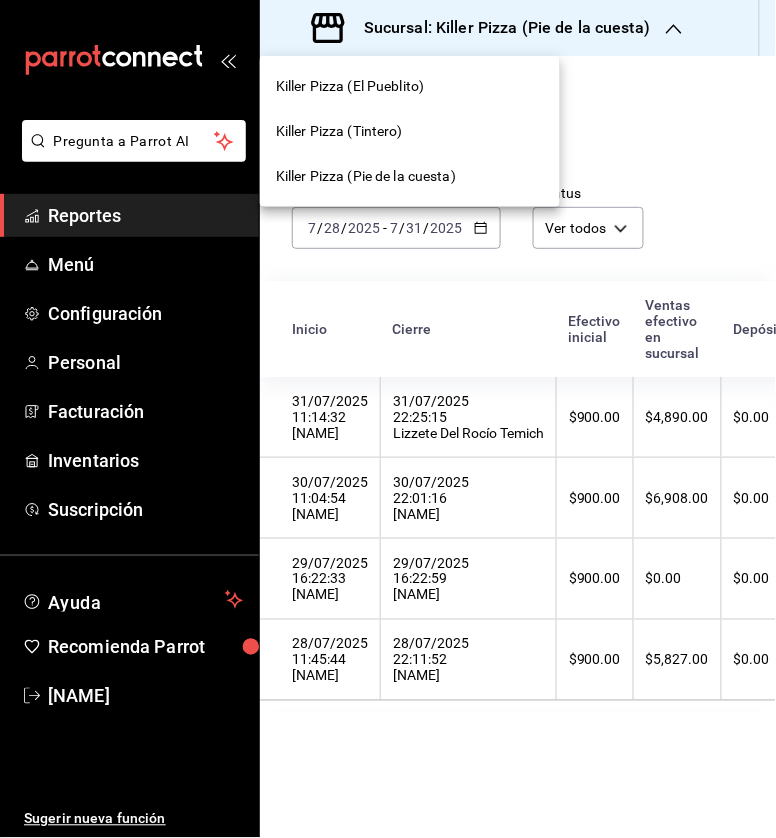 click on "Killer Pizza (Tintero)" at bounding box center [410, 131] 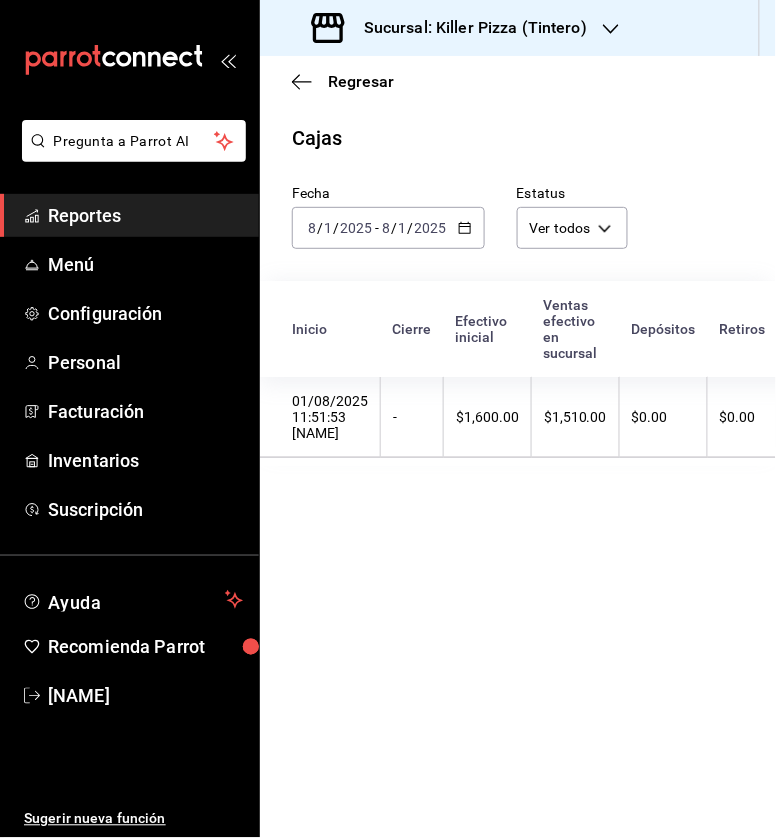 click on "Fecha 2025-08-01 8 / 1 / 2025 - 2025-08-01 8 / 1 / 2025" at bounding box center [372, 201] 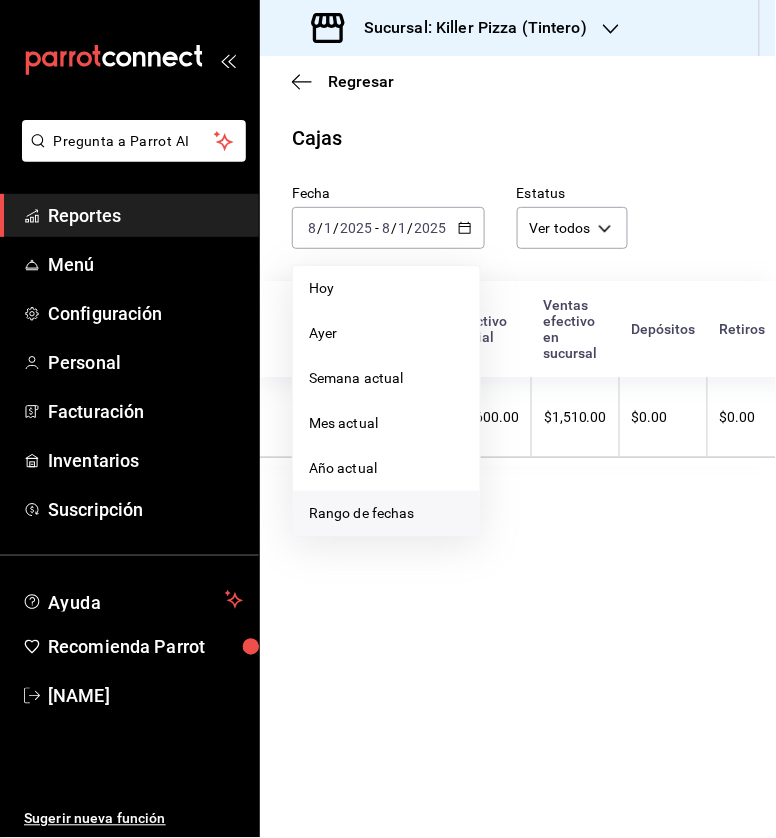 click on "Rango de fechas" at bounding box center (386, 513) 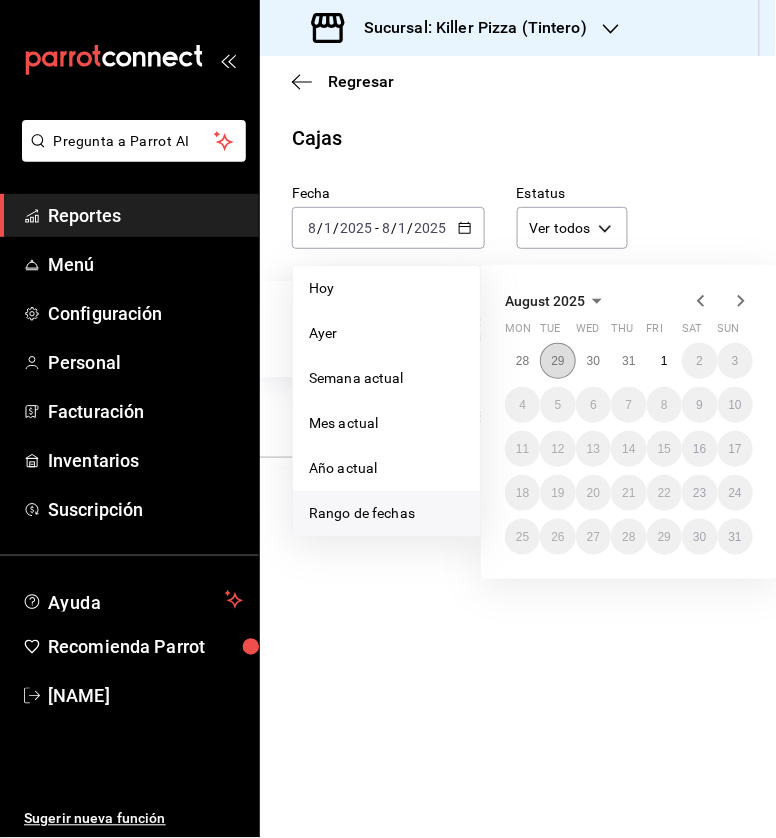 click on "29" at bounding box center [557, 361] 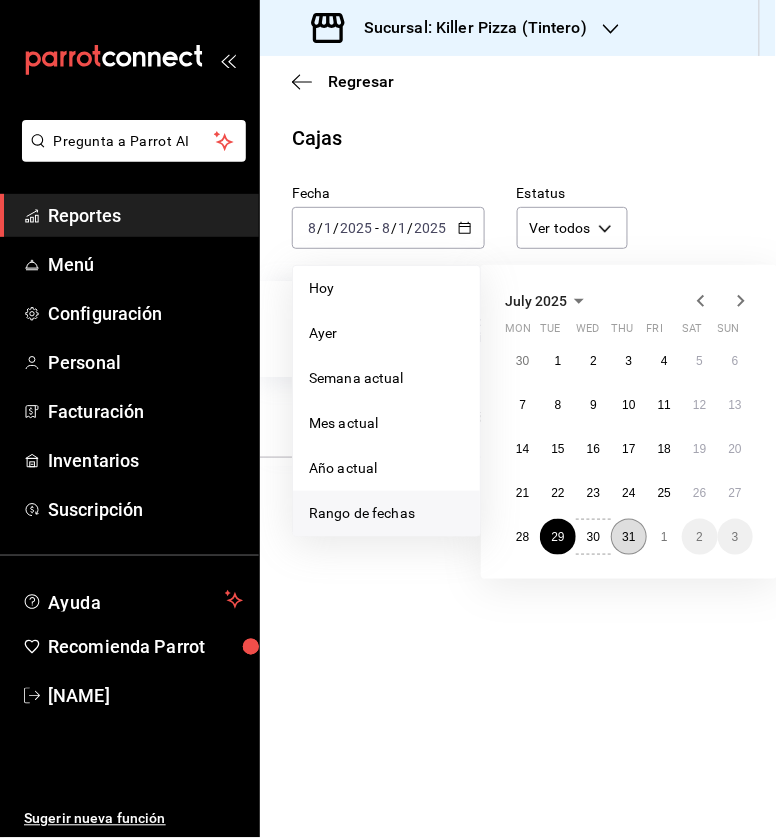click on "31" at bounding box center (628, 537) 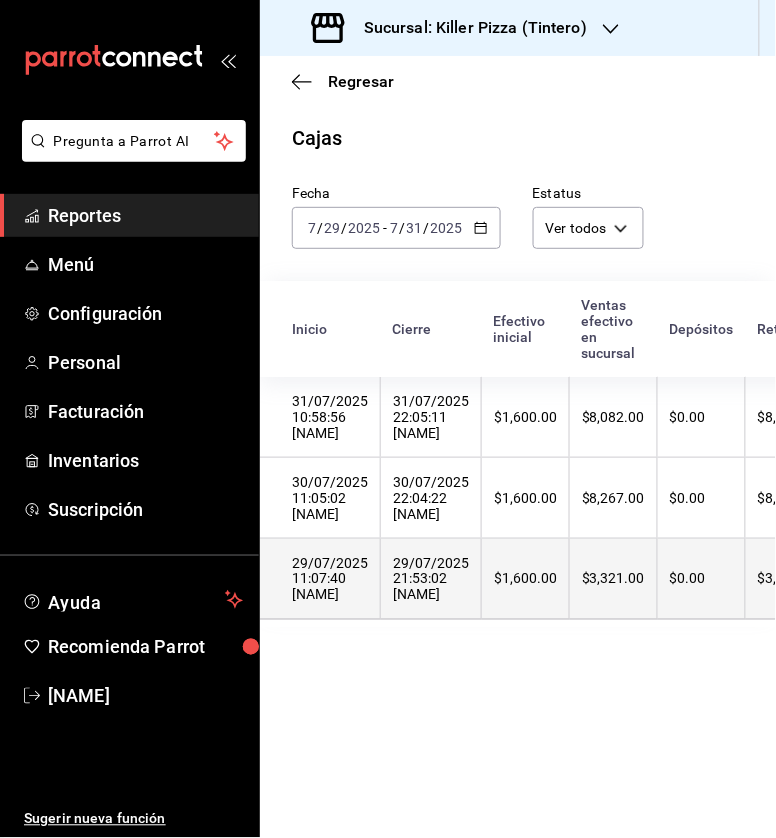 click on "29/07/2025
21:53:02
[NAME]" at bounding box center (431, 579) 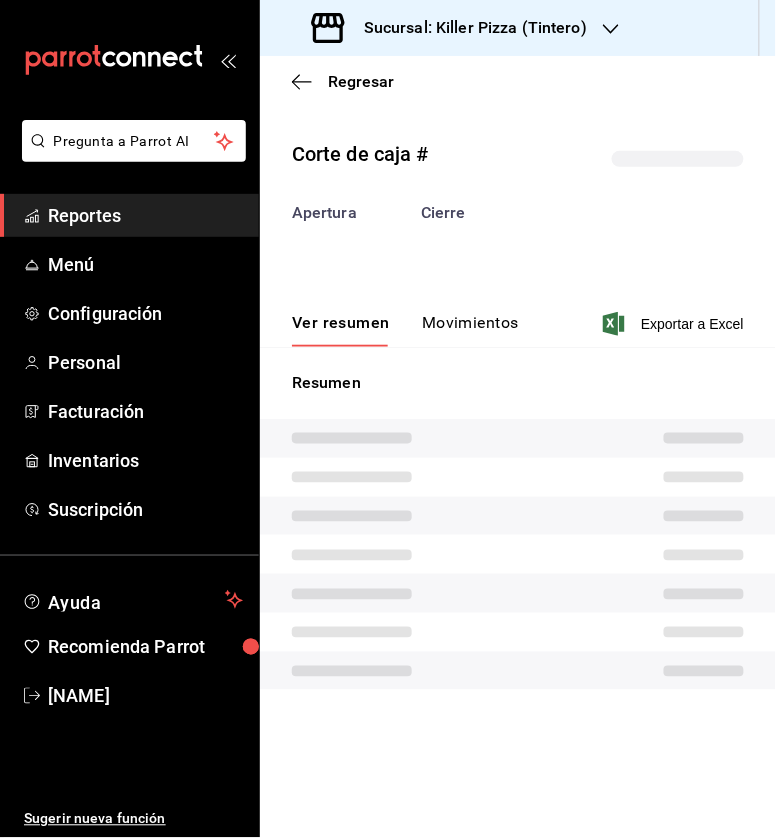 click on "Movimientos" at bounding box center (470, 330) 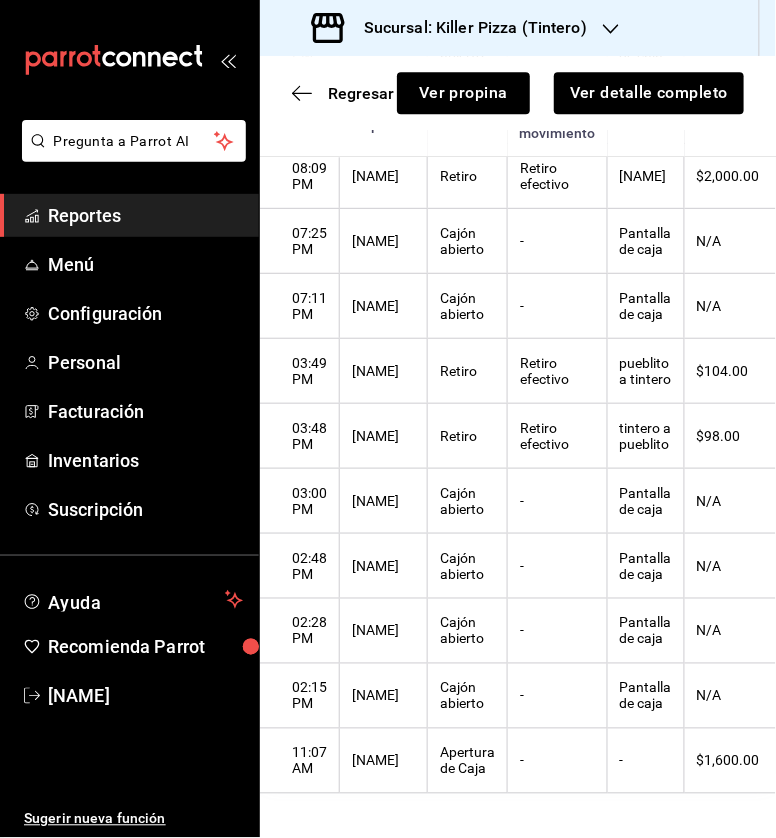 scroll, scrollTop: 0, scrollLeft: 0, axis: both 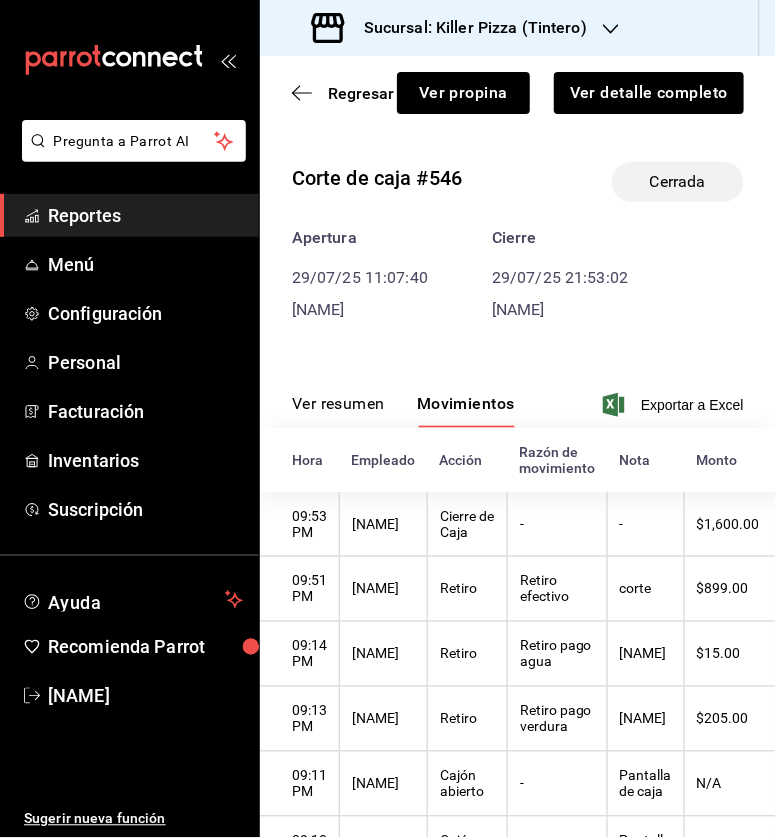 click on "Ver resumen" at bounding box center (338, 411) 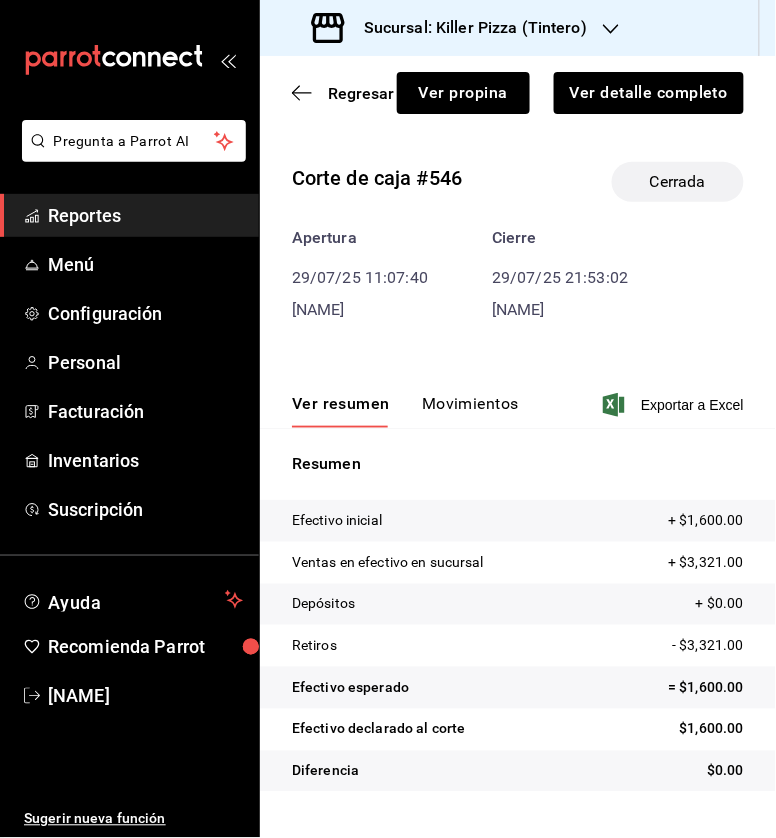 click on "Movimientos" at bounding box center (470, 411) 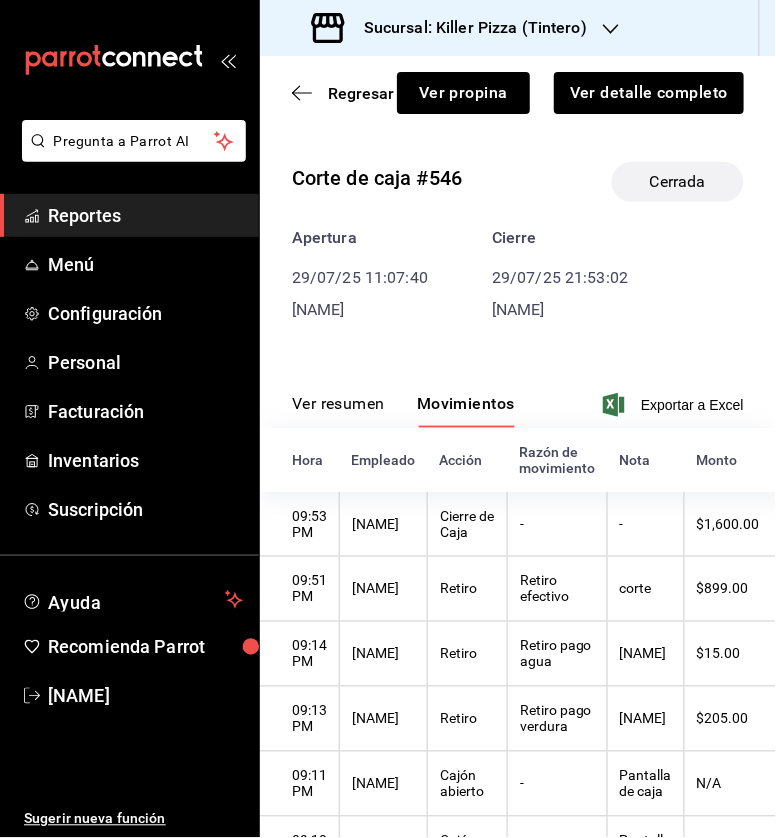 click on "Ver resumen" at bounding box center (338, 411) 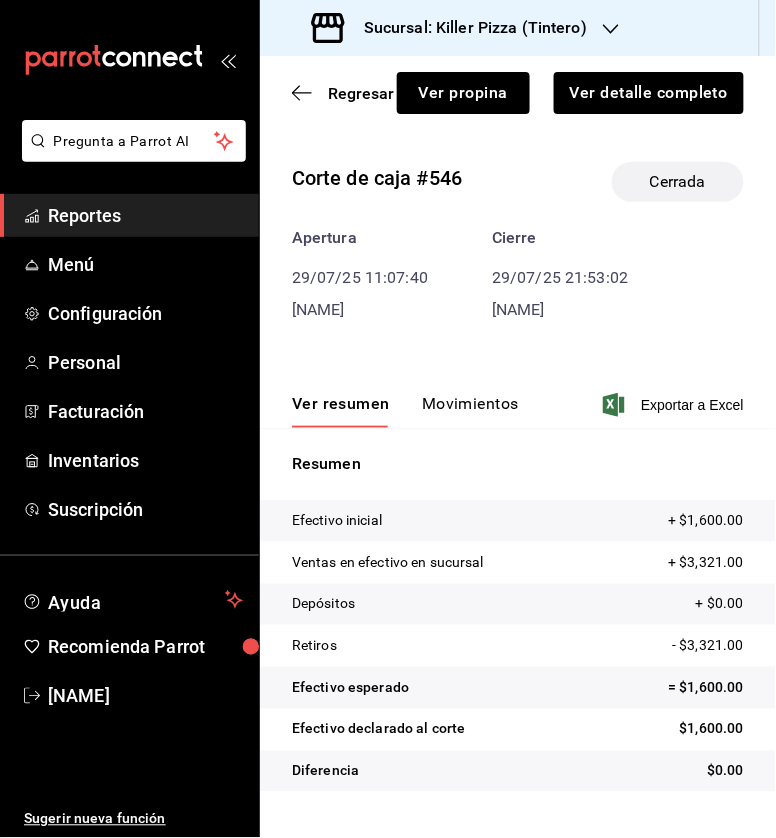 click on "Movimientos" at bounding box center [470, 411] 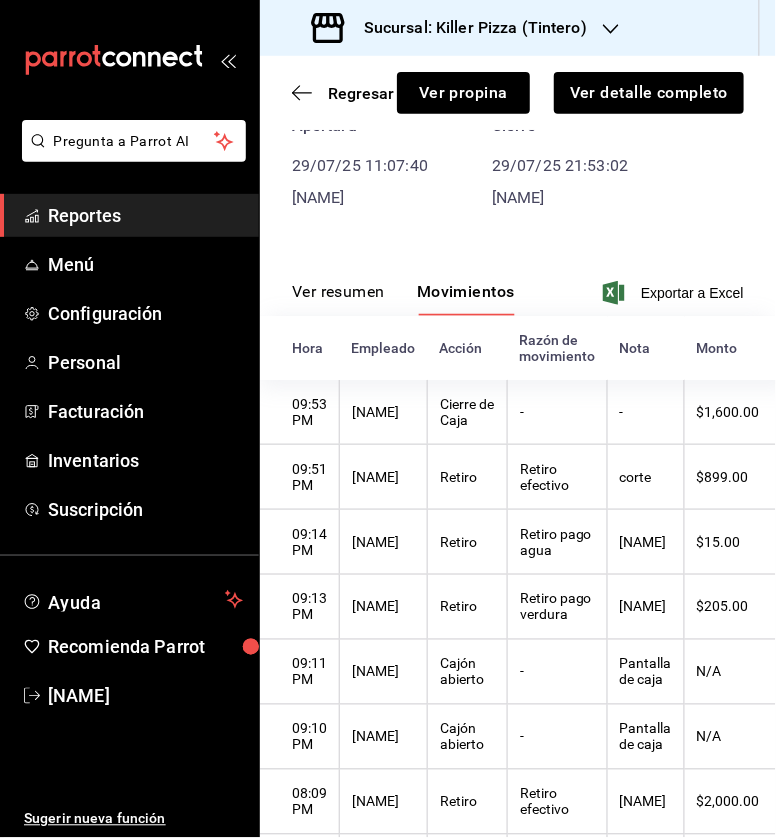 scroll, scrollTop: 0, scrollLeft: 0, axis: both 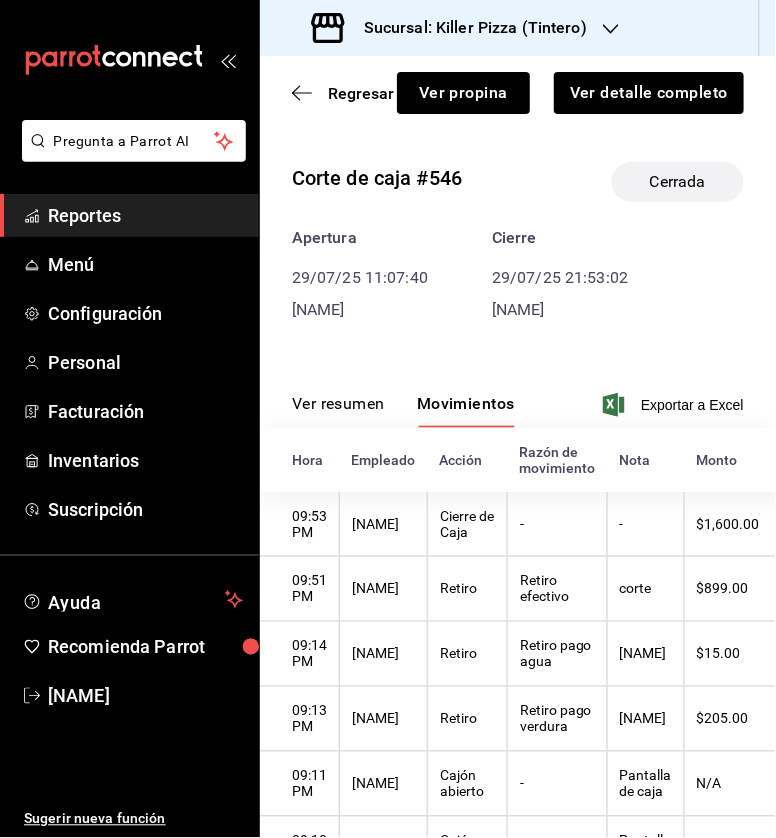 click on "Ver resumen" at bounding box center [338, 411] 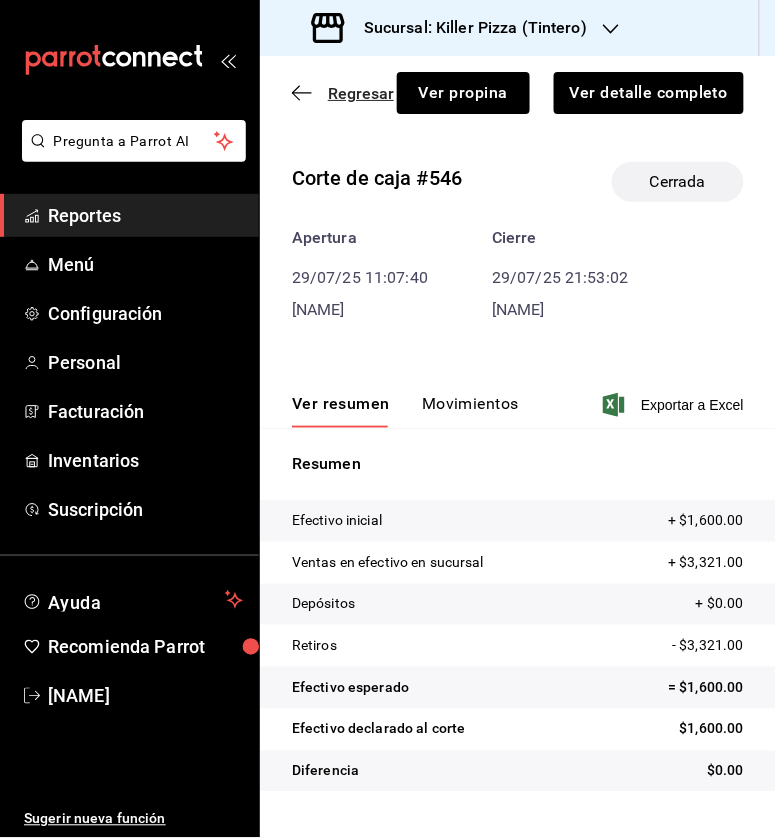 click on "Regresar" at bounding box center [343, 93] 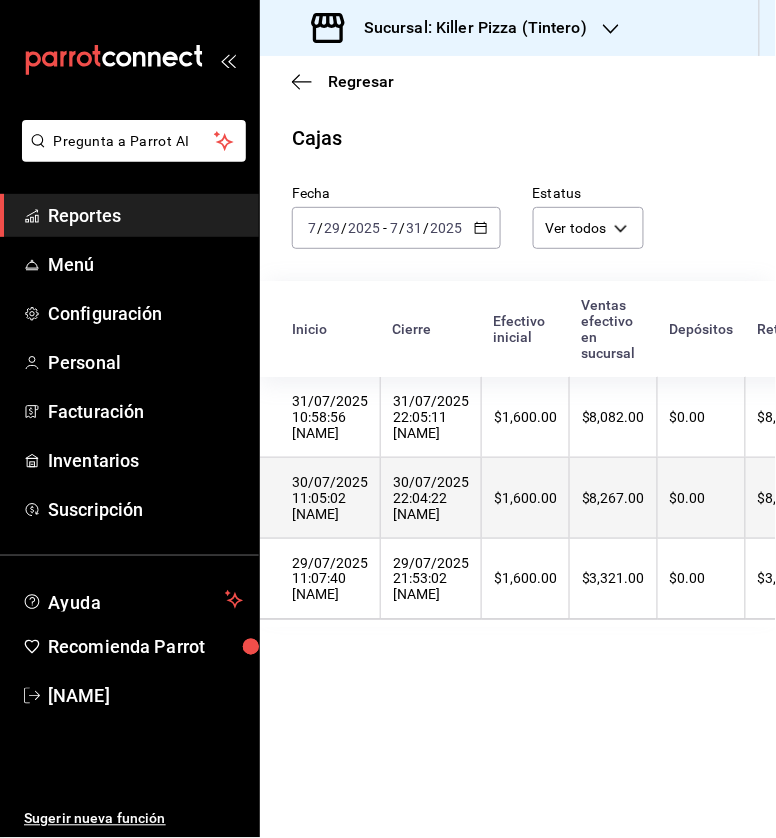 click on "$1,600.00" at bounding box center [526, 498] 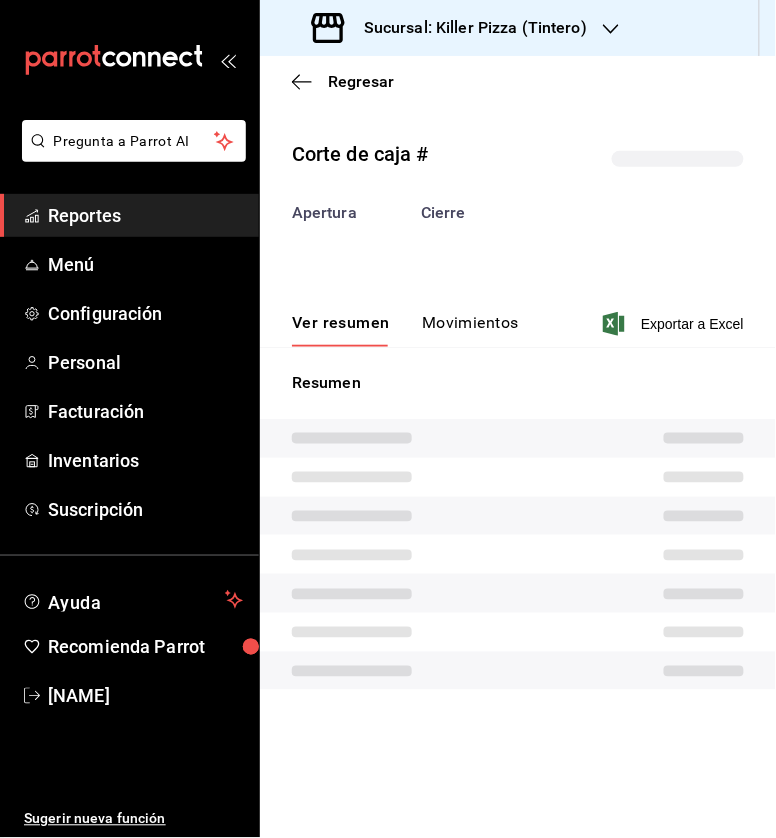 click on "Movimientos" at bounding box center (470, 330) 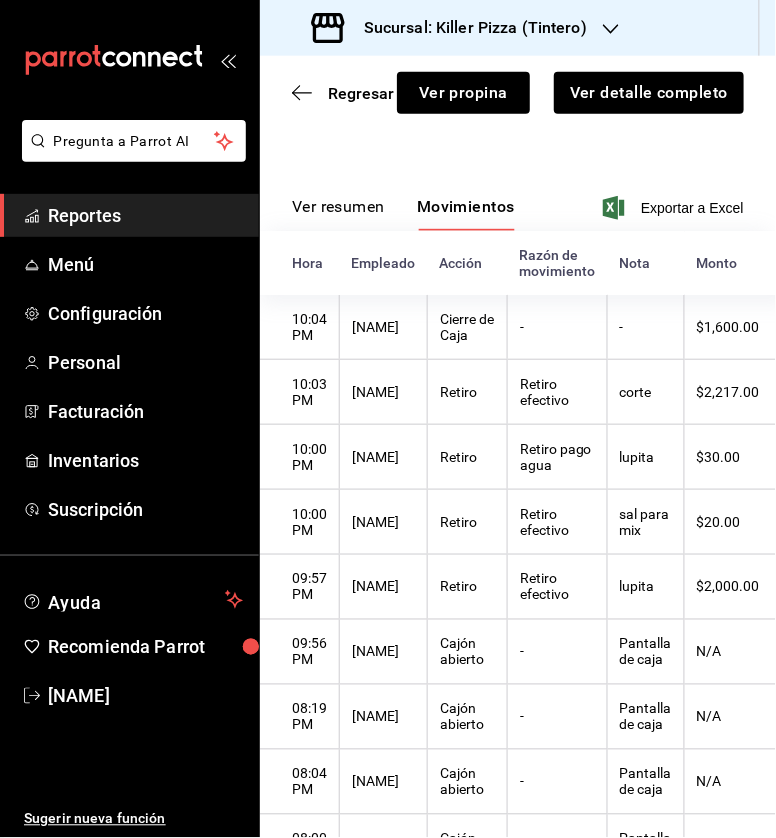 scroll, scrollTop: 21, scrollLeft: 0, axis: vertical 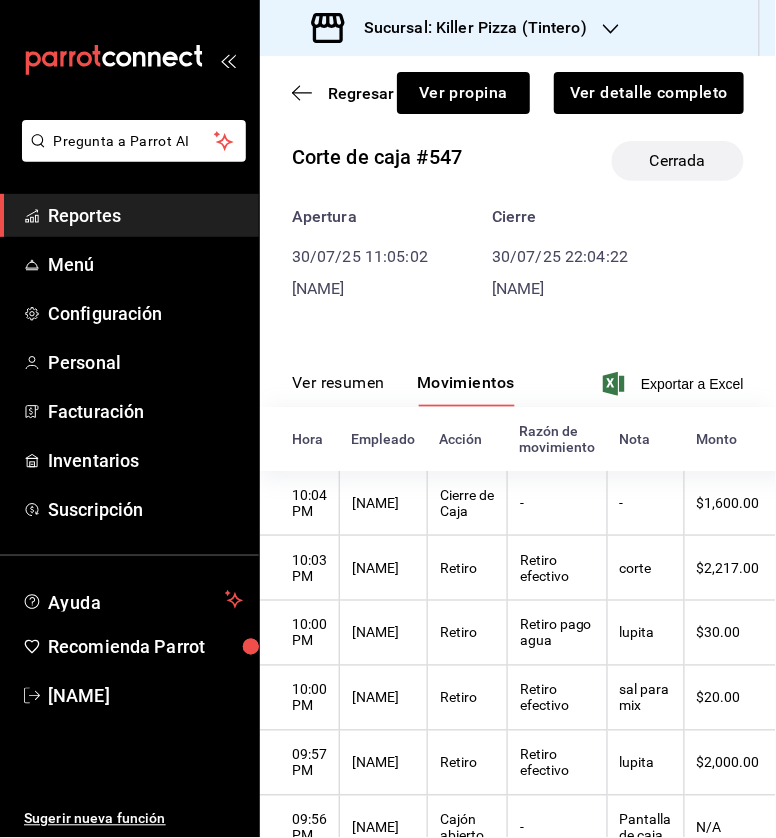 click on "Ver resumen" at bounding box center [338, 390] 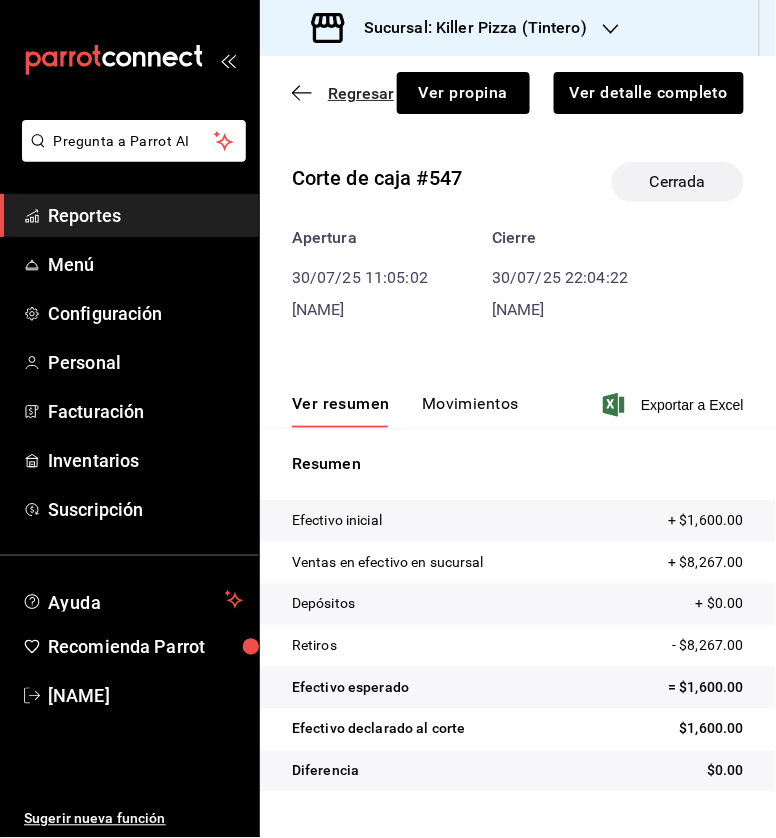 click on "Regresar" at bounding box center [361, 93] 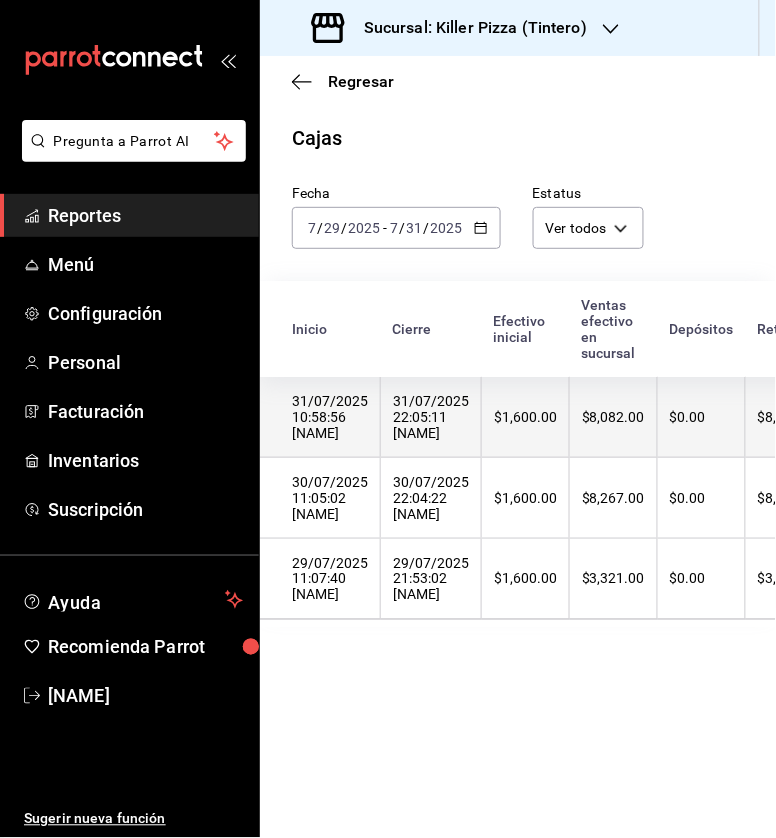 click on "$1,600.00" at bounding box center [525, 417] 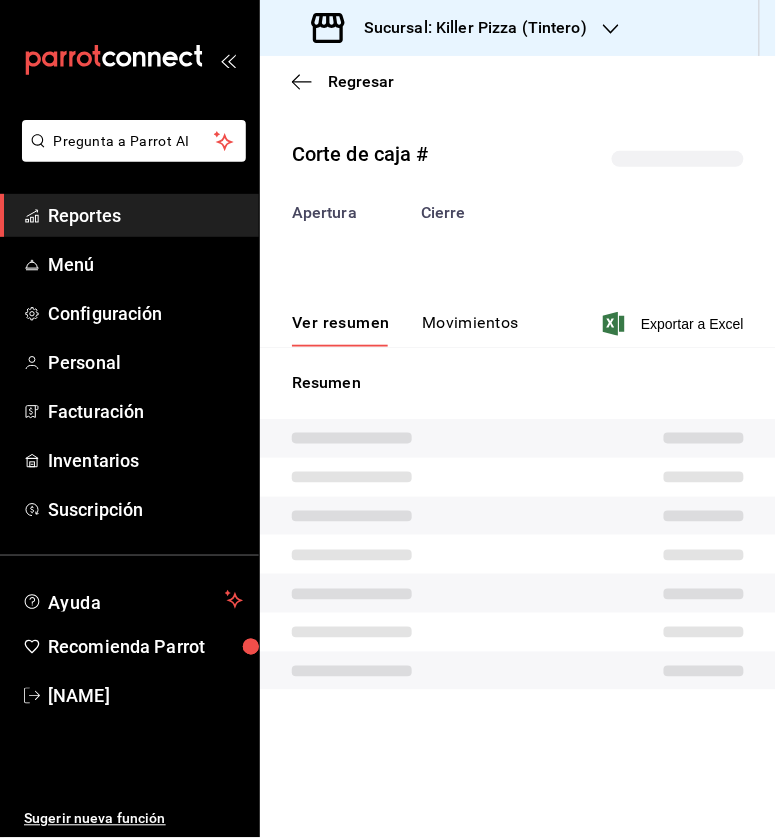 click on "Movimientos" at bounding box center (470, 330) 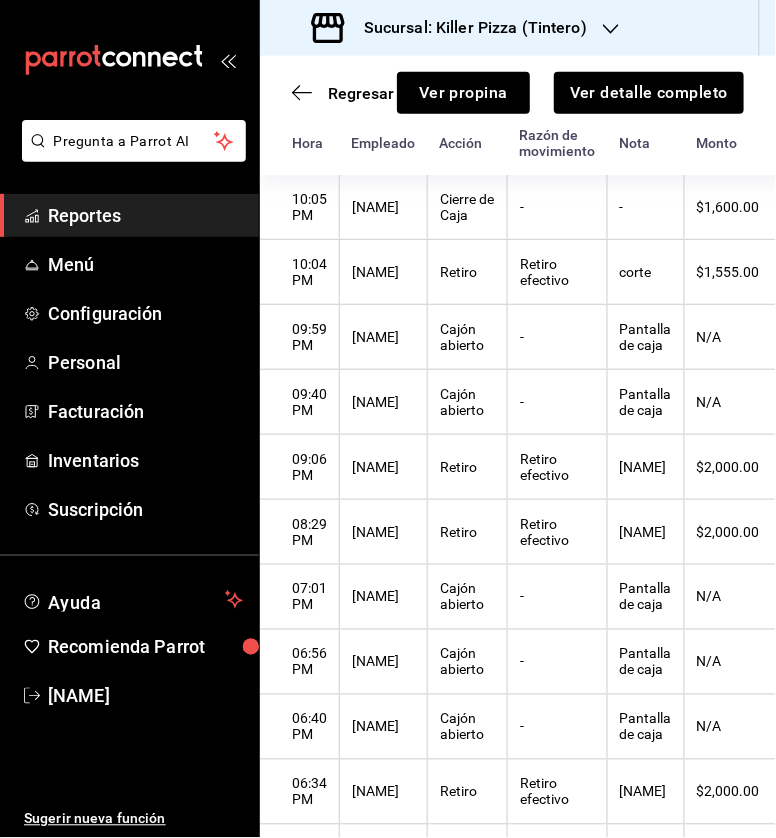 scroll, scrollTop: 0, scrollLeft: 0, axis: both 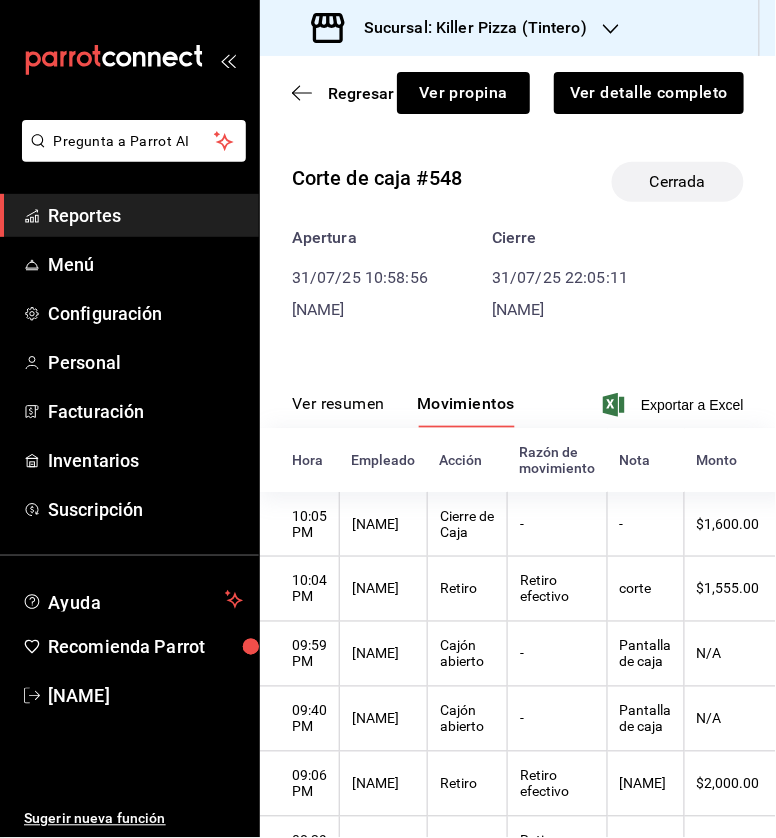 click on "Ver resumen" at bounding box center (338, 411) 